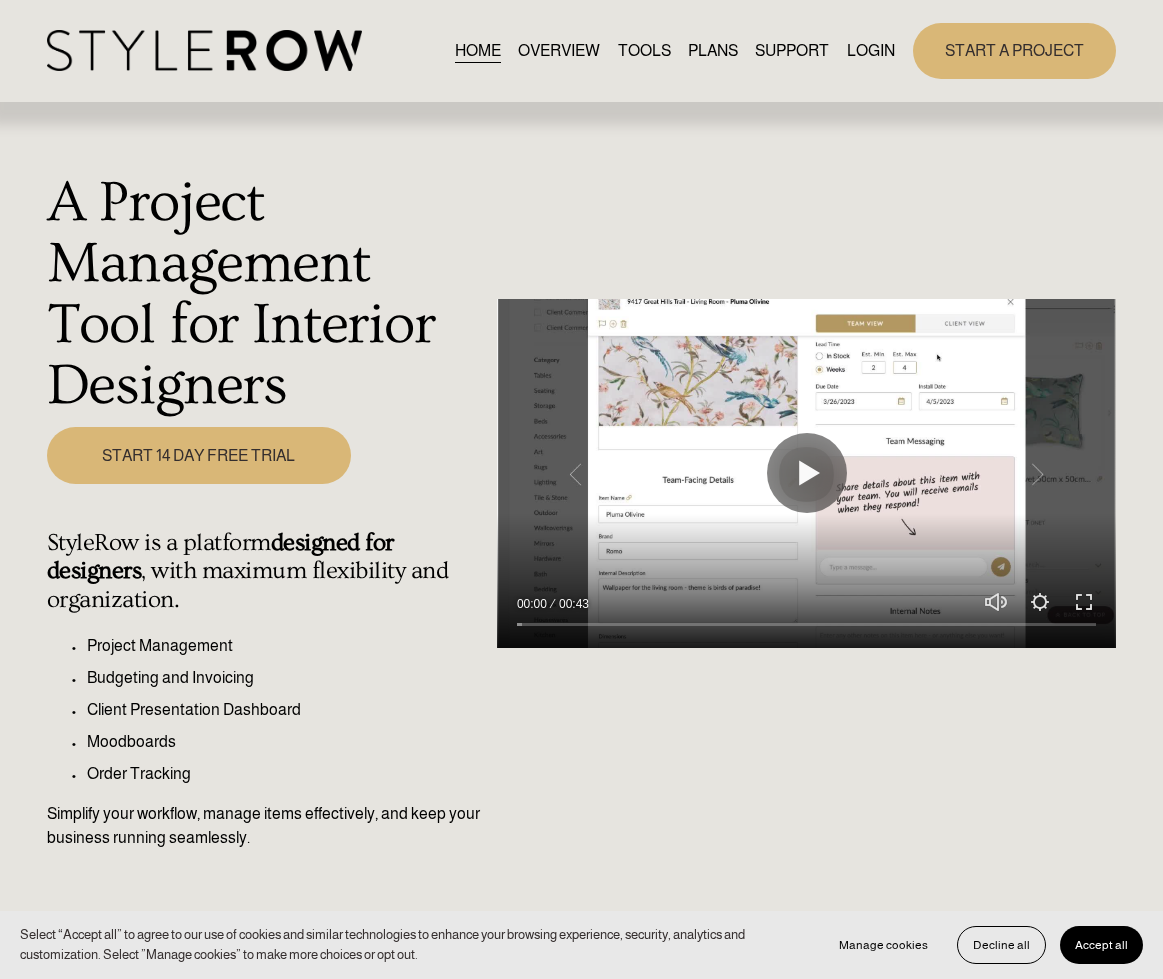 scroll, scrollTop: 0, scrollLeft: 0, axis: both 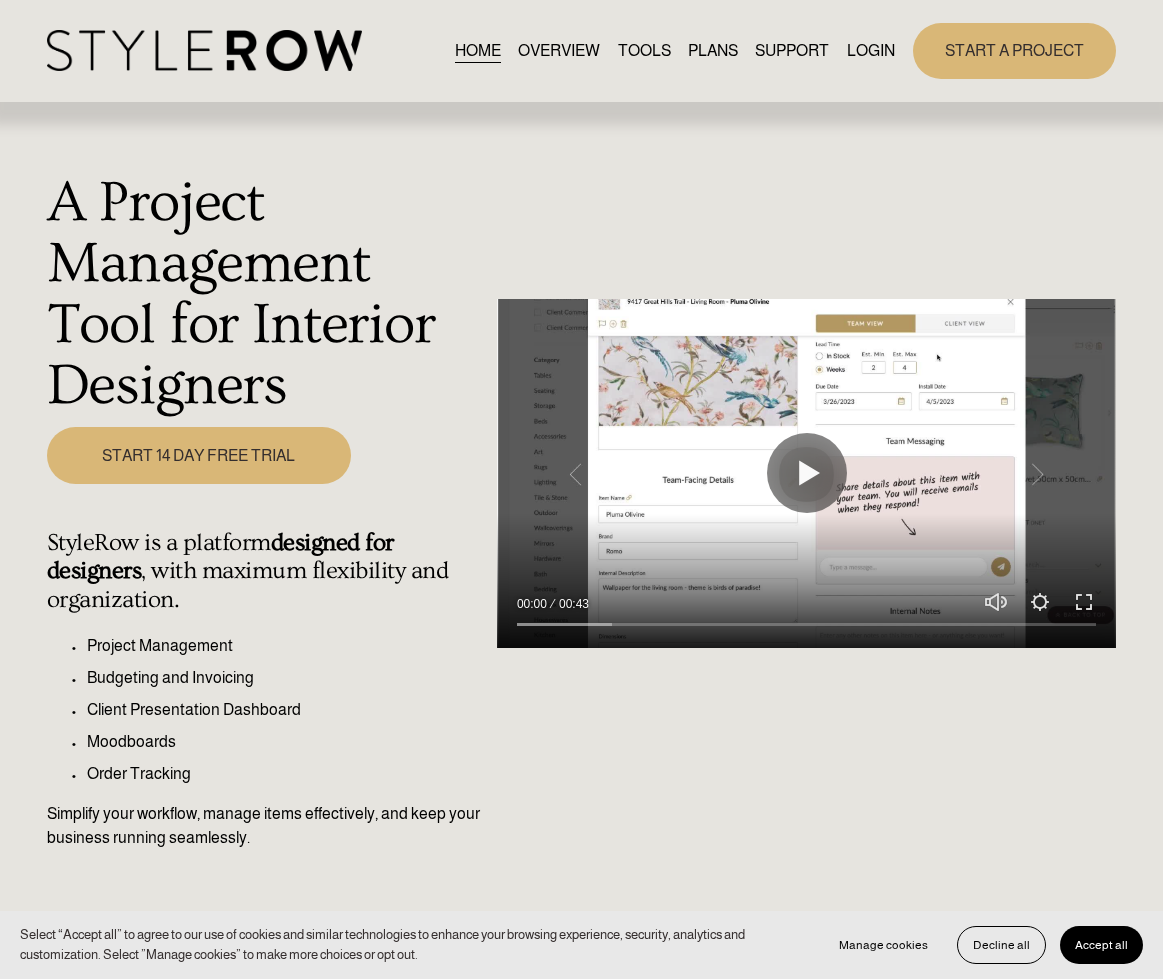 click on "LOGIN" at bounding box center [871, 50] 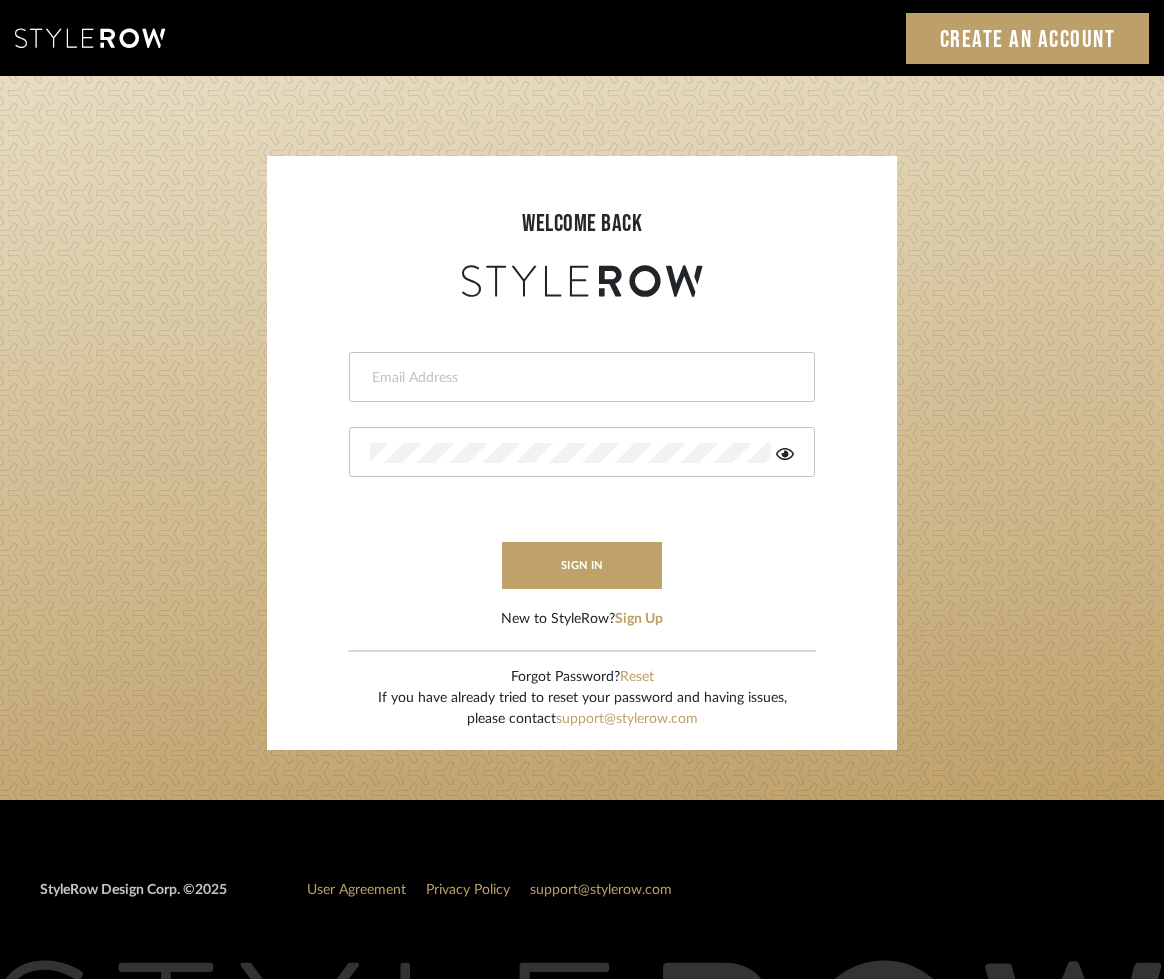 scroll, scrollTop: 0, scrollLeft: 0, axis: both 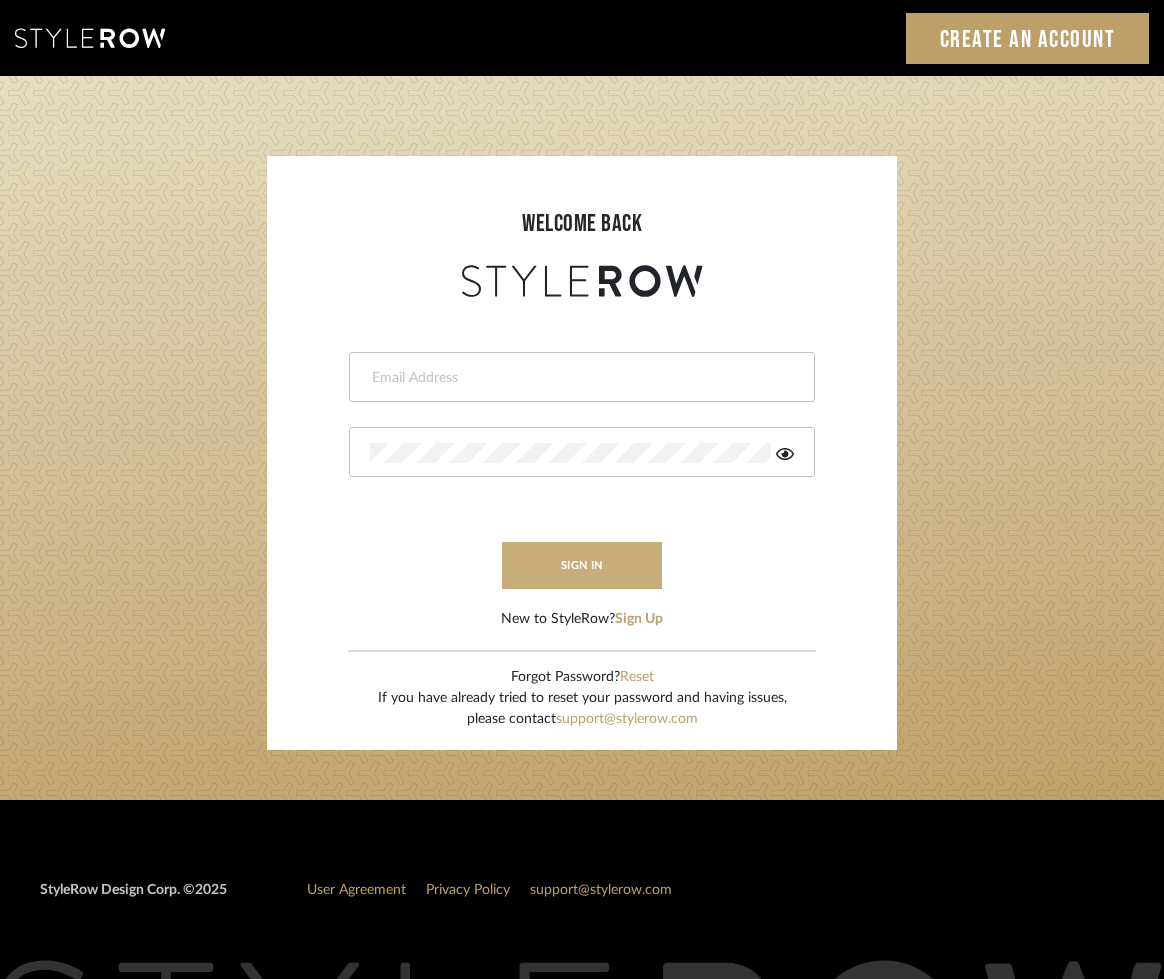 type on "tara@elementsinteriors.net" 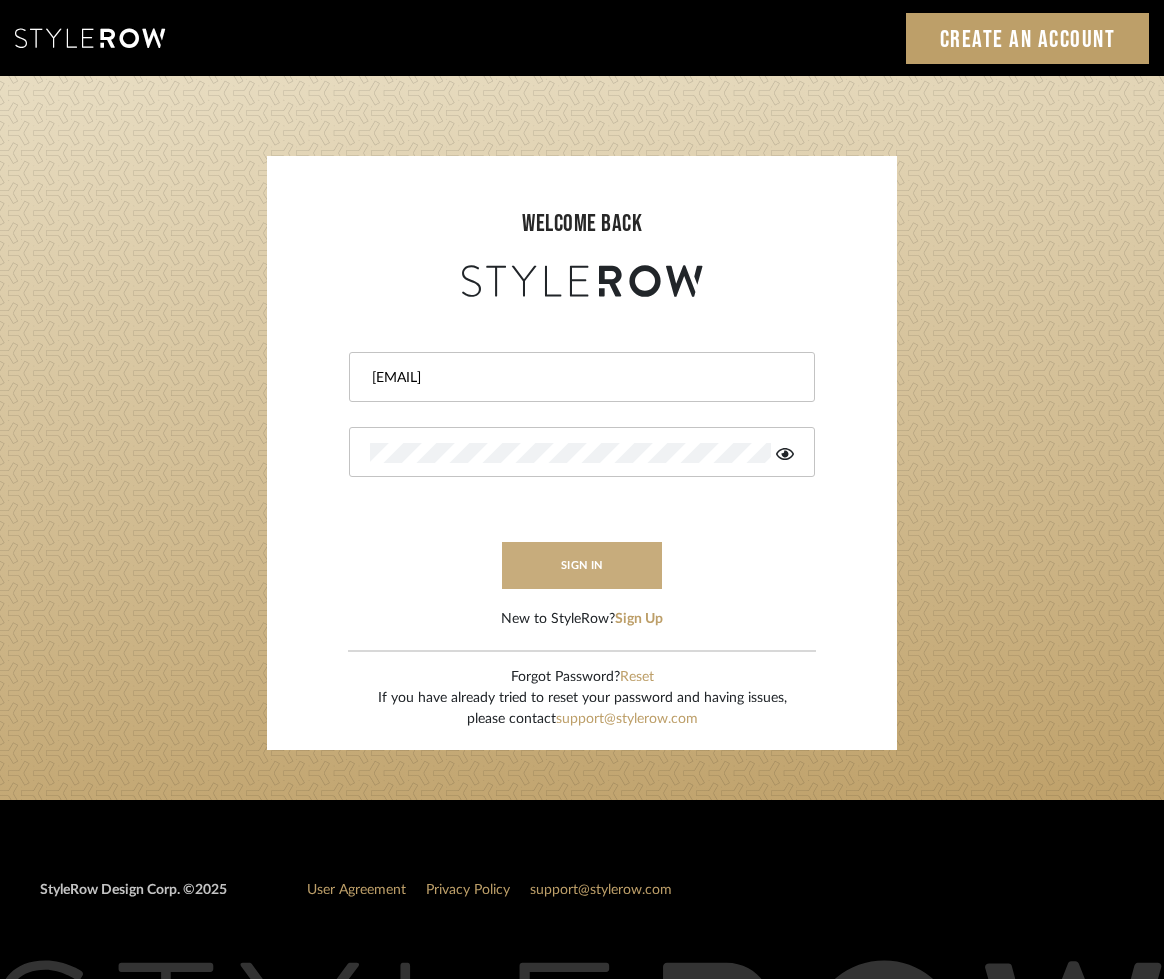 click on "sign in" at bounding box center (582, 565) 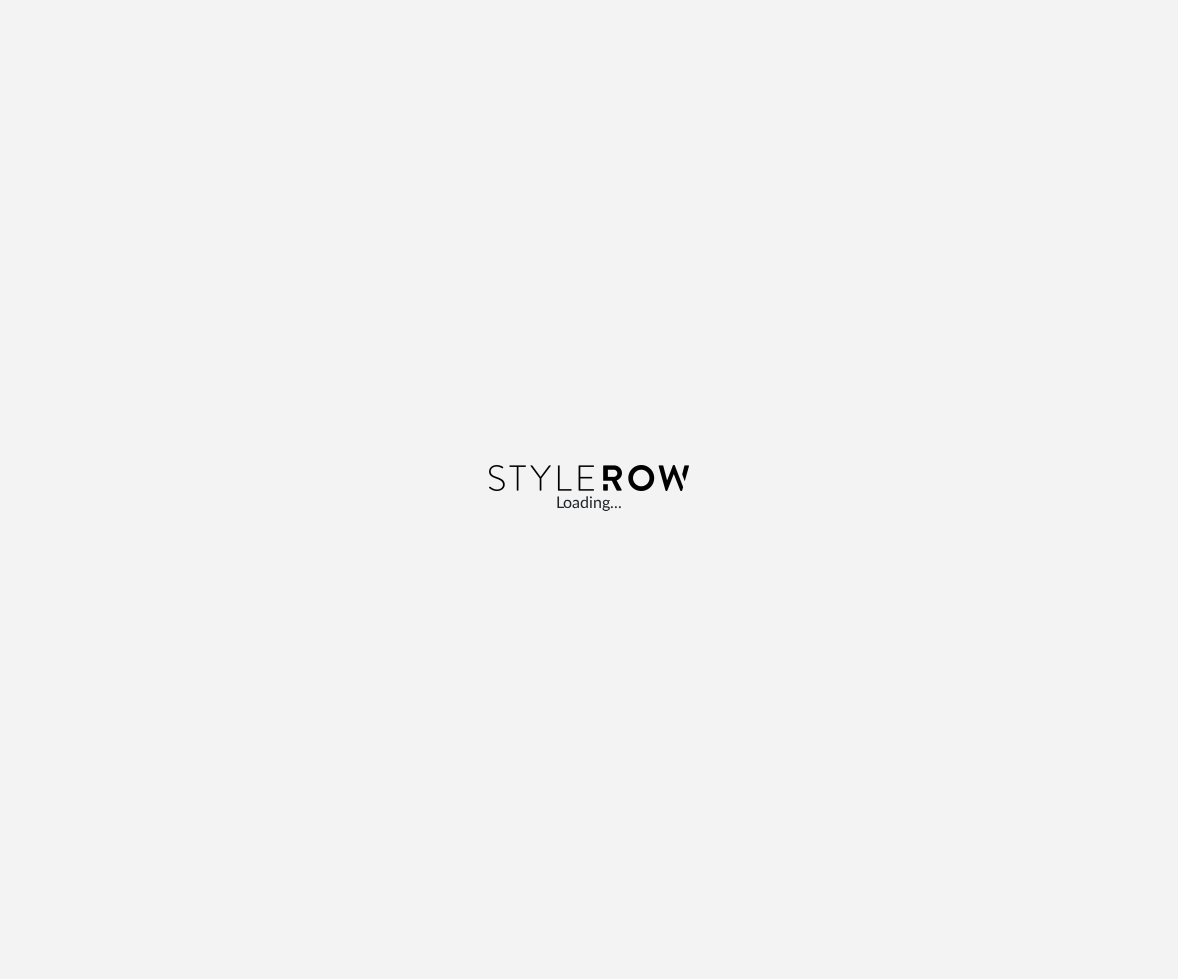 scroll, scrollTop: 0, scrollLeft: 0, axis: both 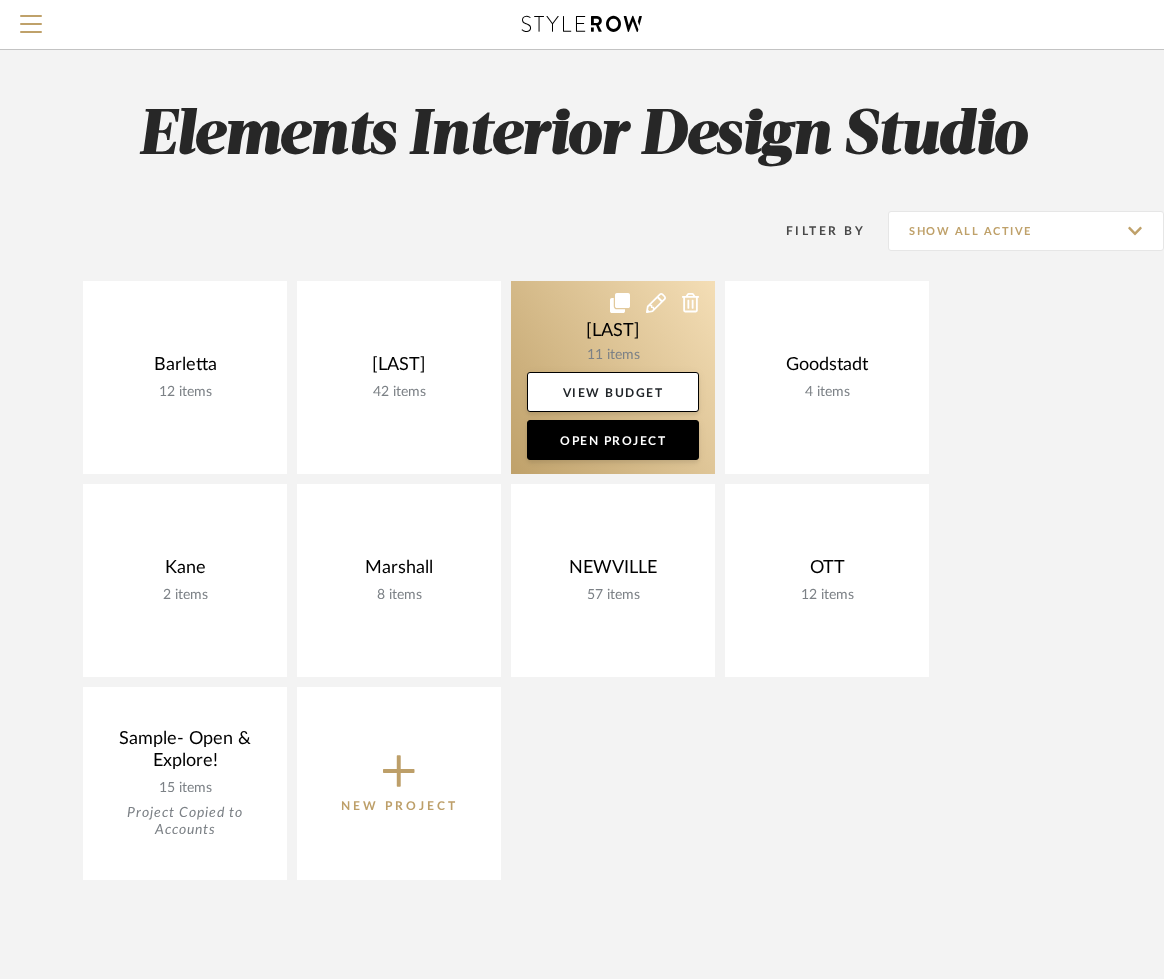 click 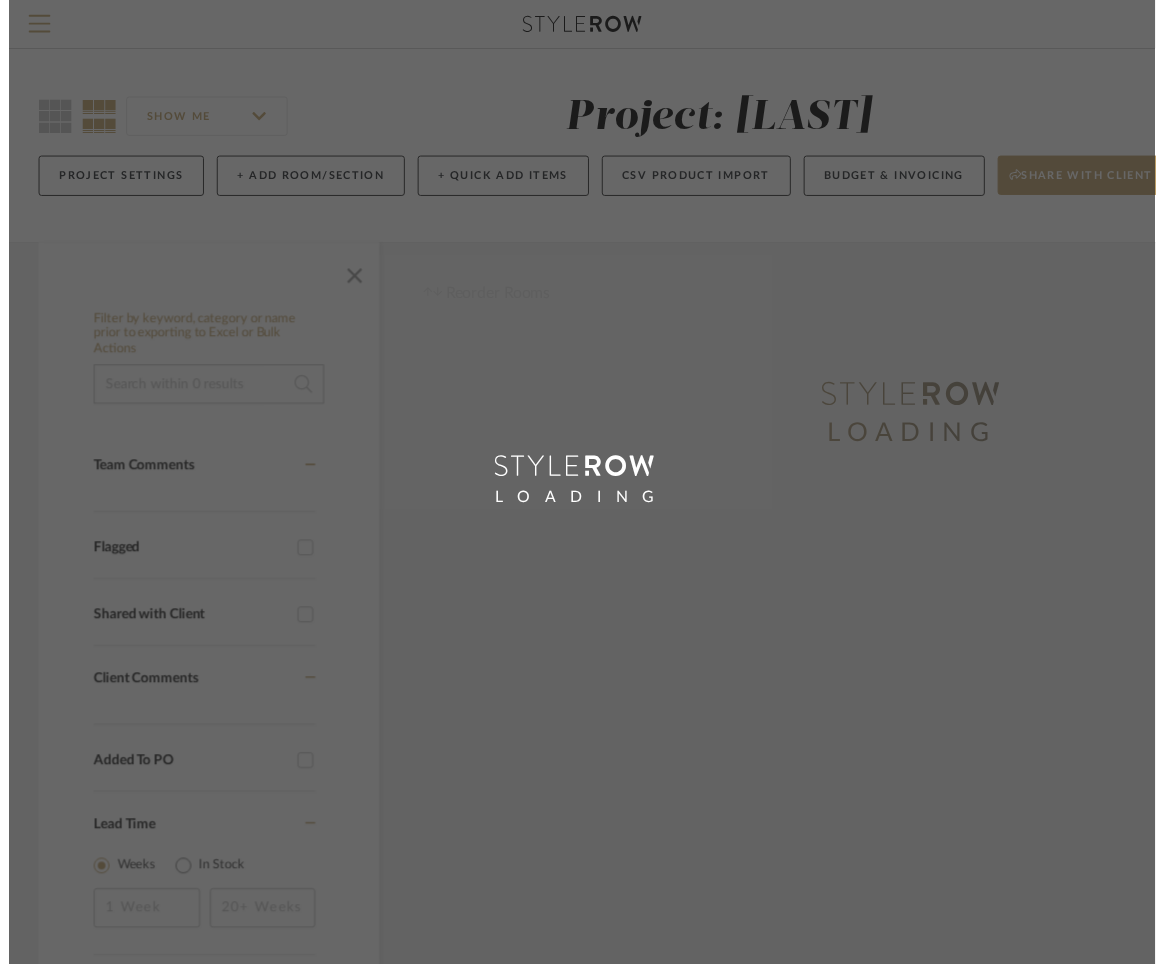 scroll, scrollTop: 0, scrollLeft: 0, axis: both 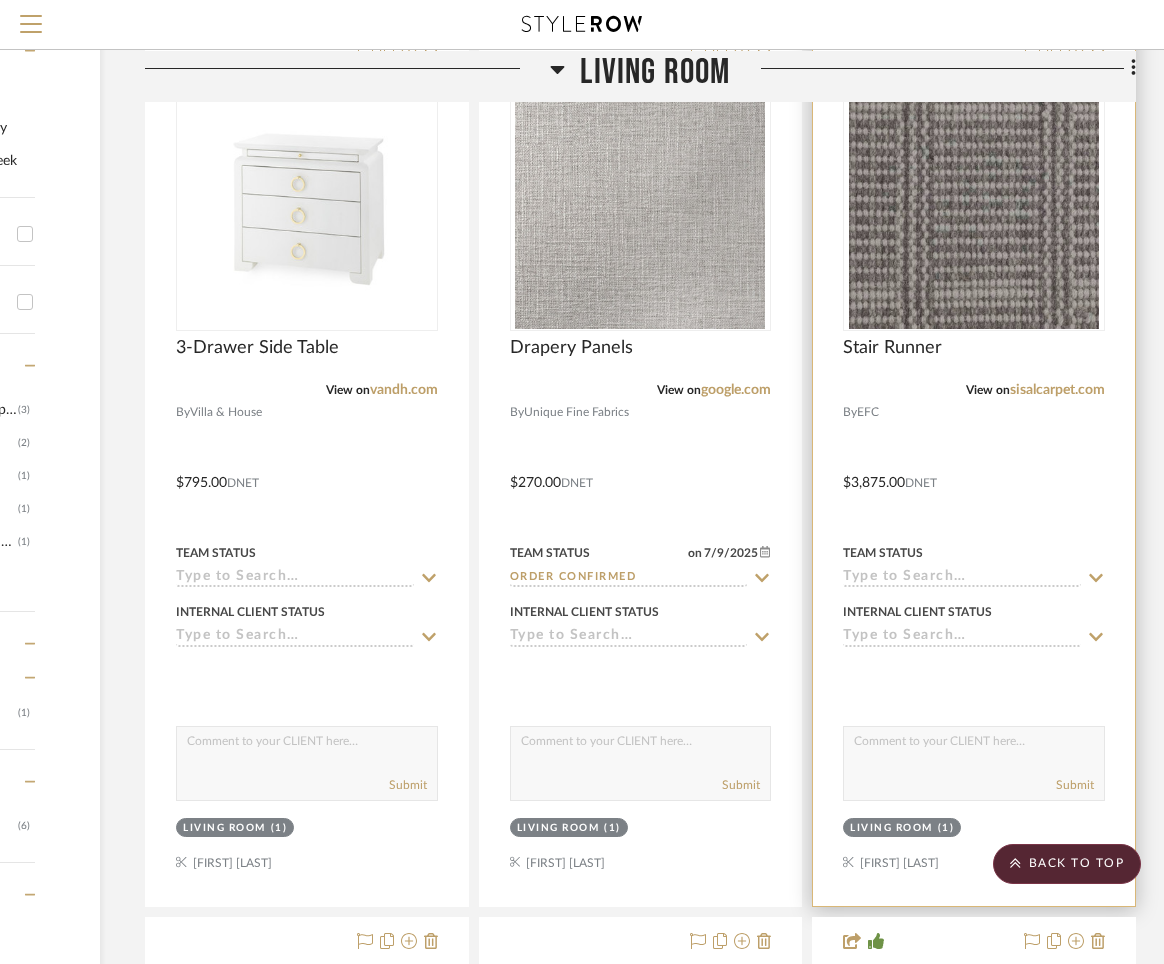 click 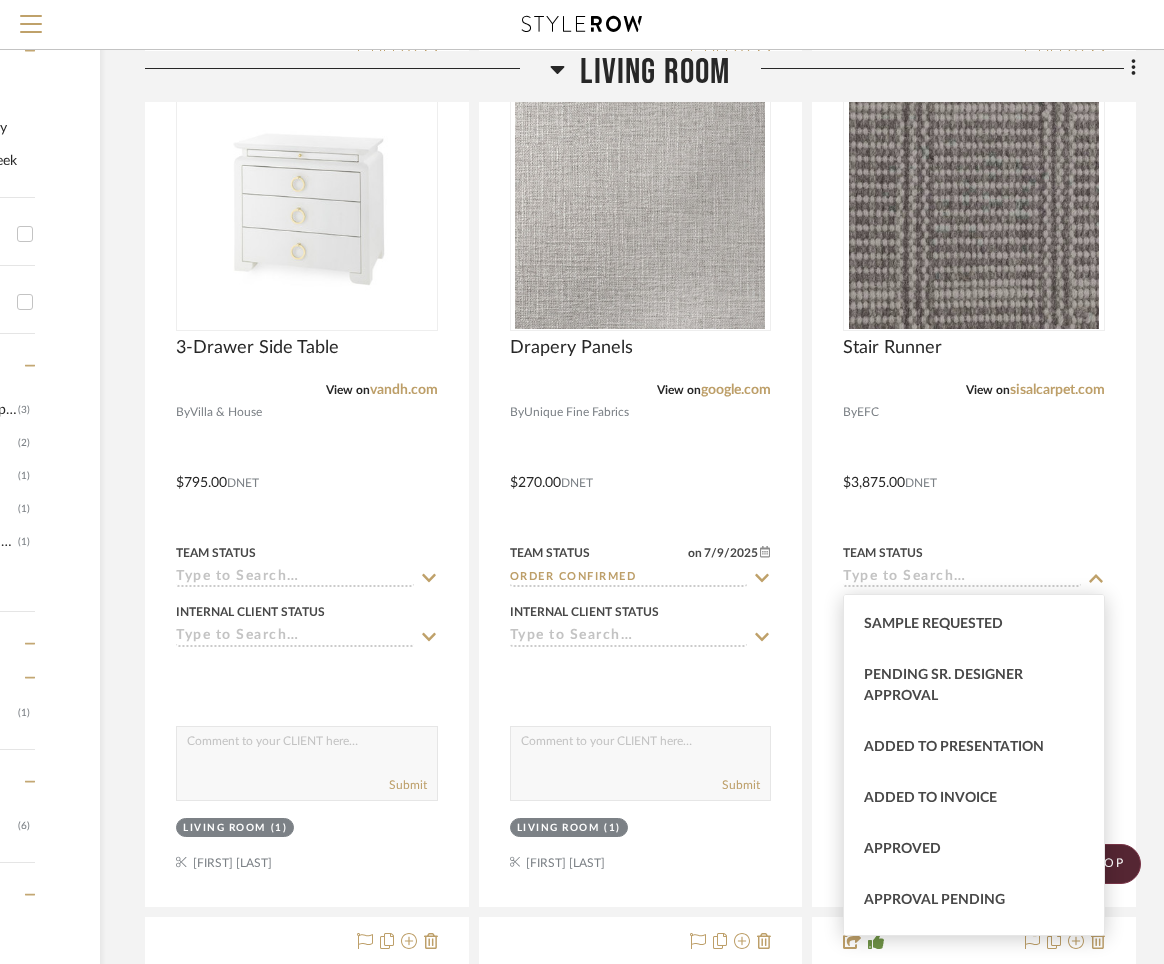 scroll, scrollTop: 853, scrollLeft: 0, axis: vertical 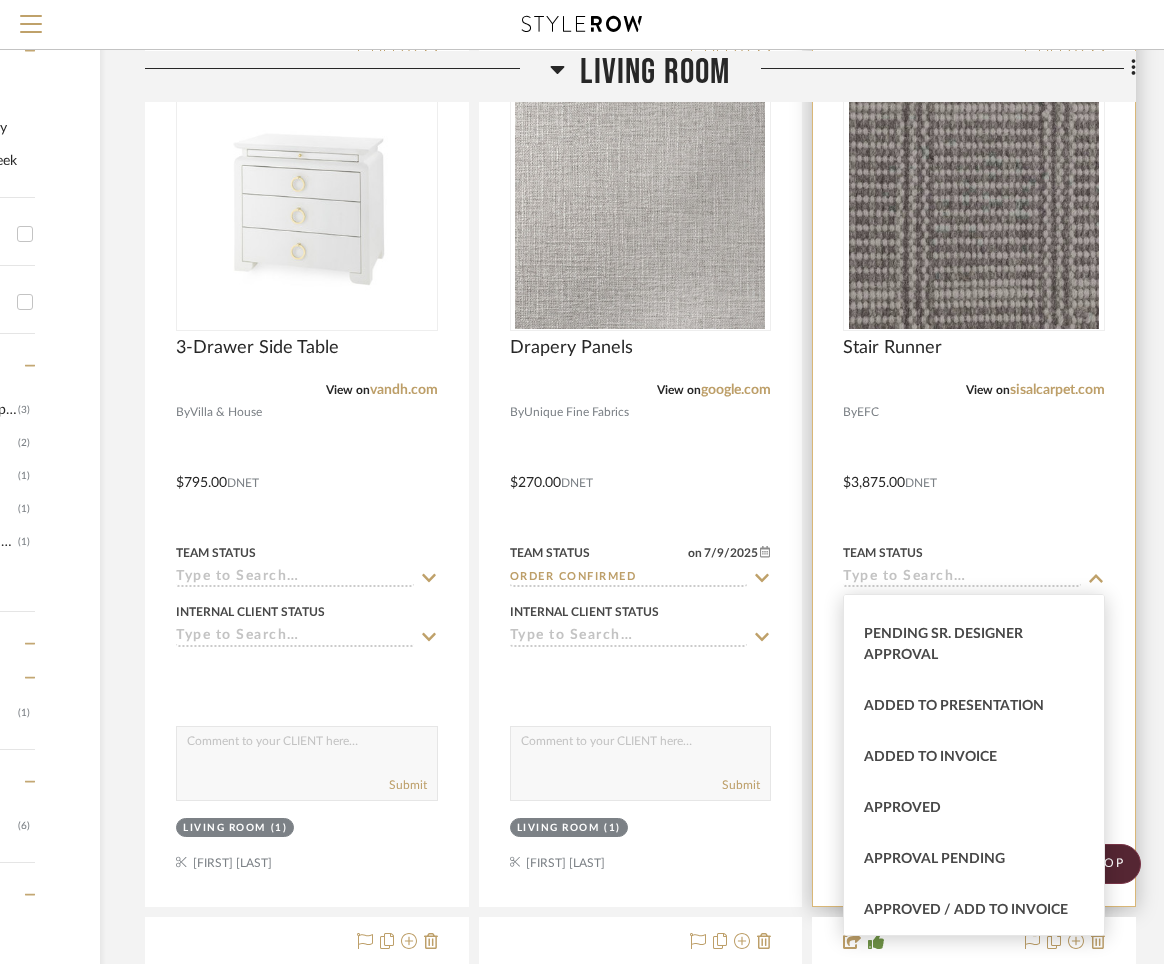 click at bounding box center [974, 468] 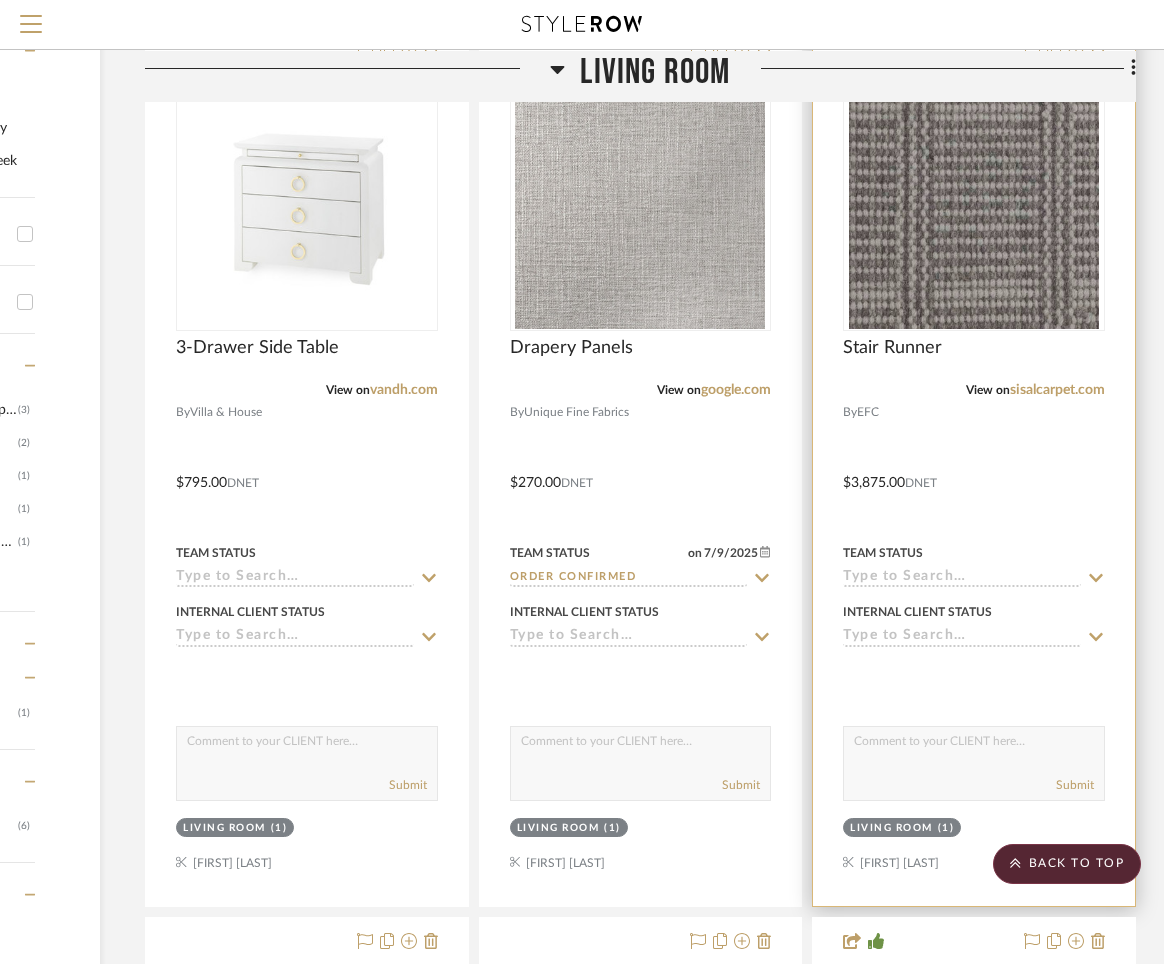 click 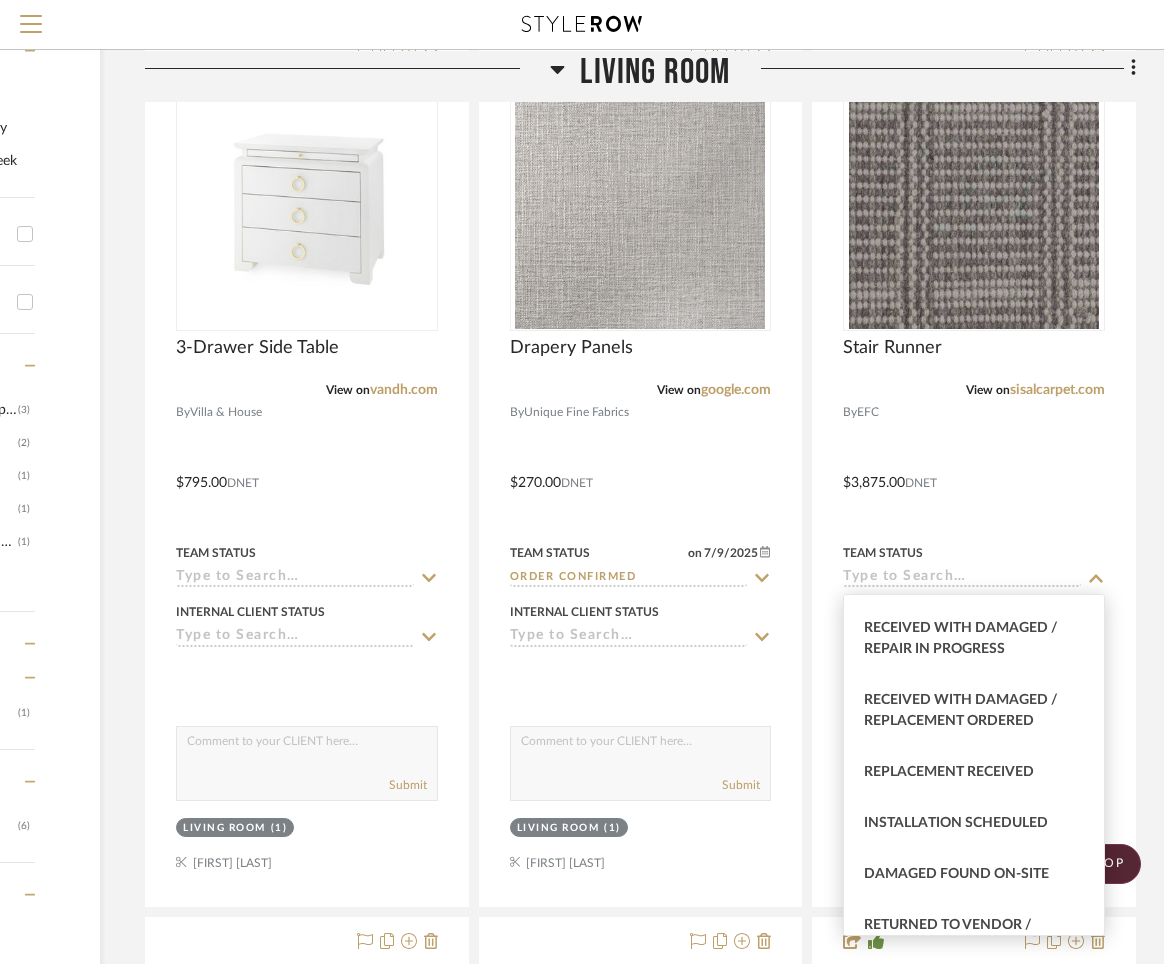 scroll, scrollTop: 3542, scrollLeft: 0, axis: vertical 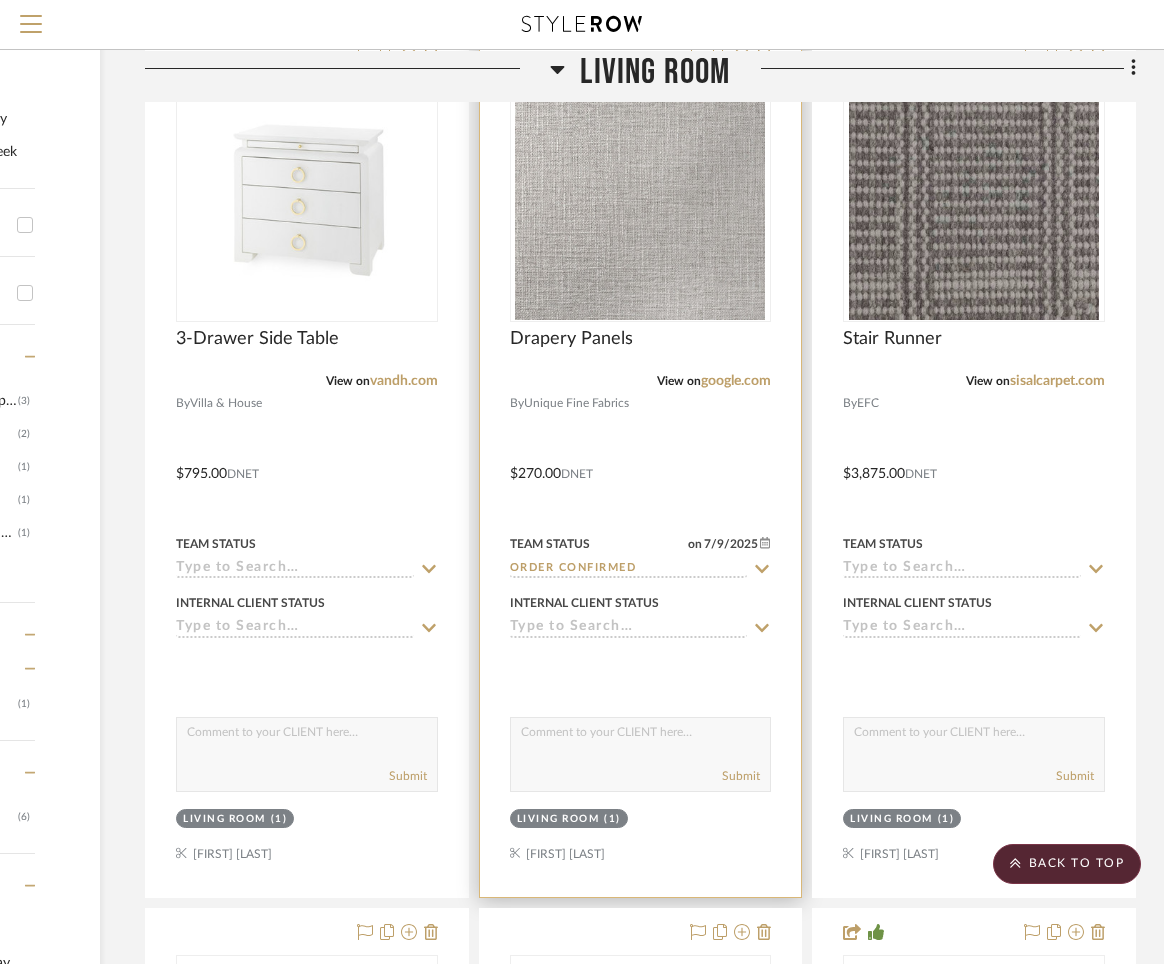 click 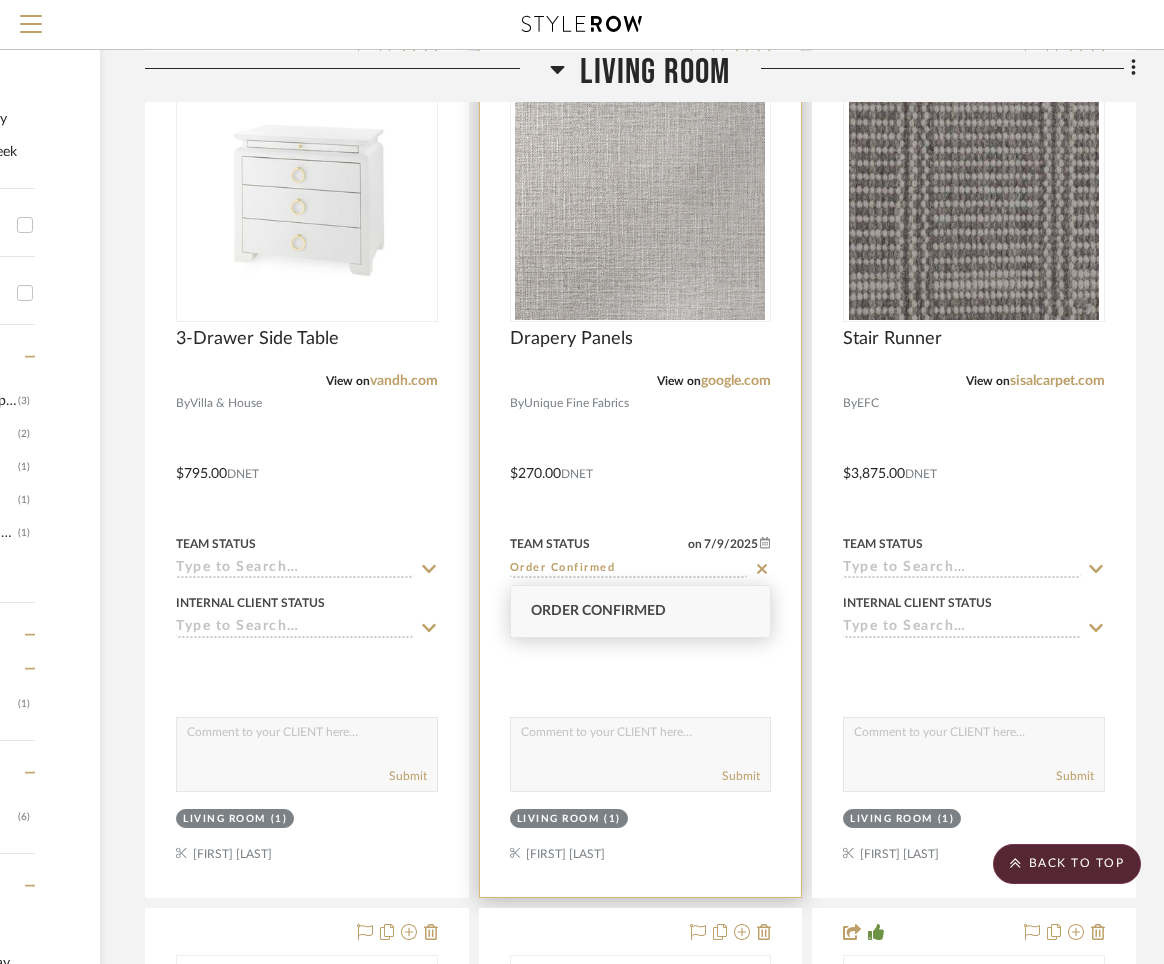 click 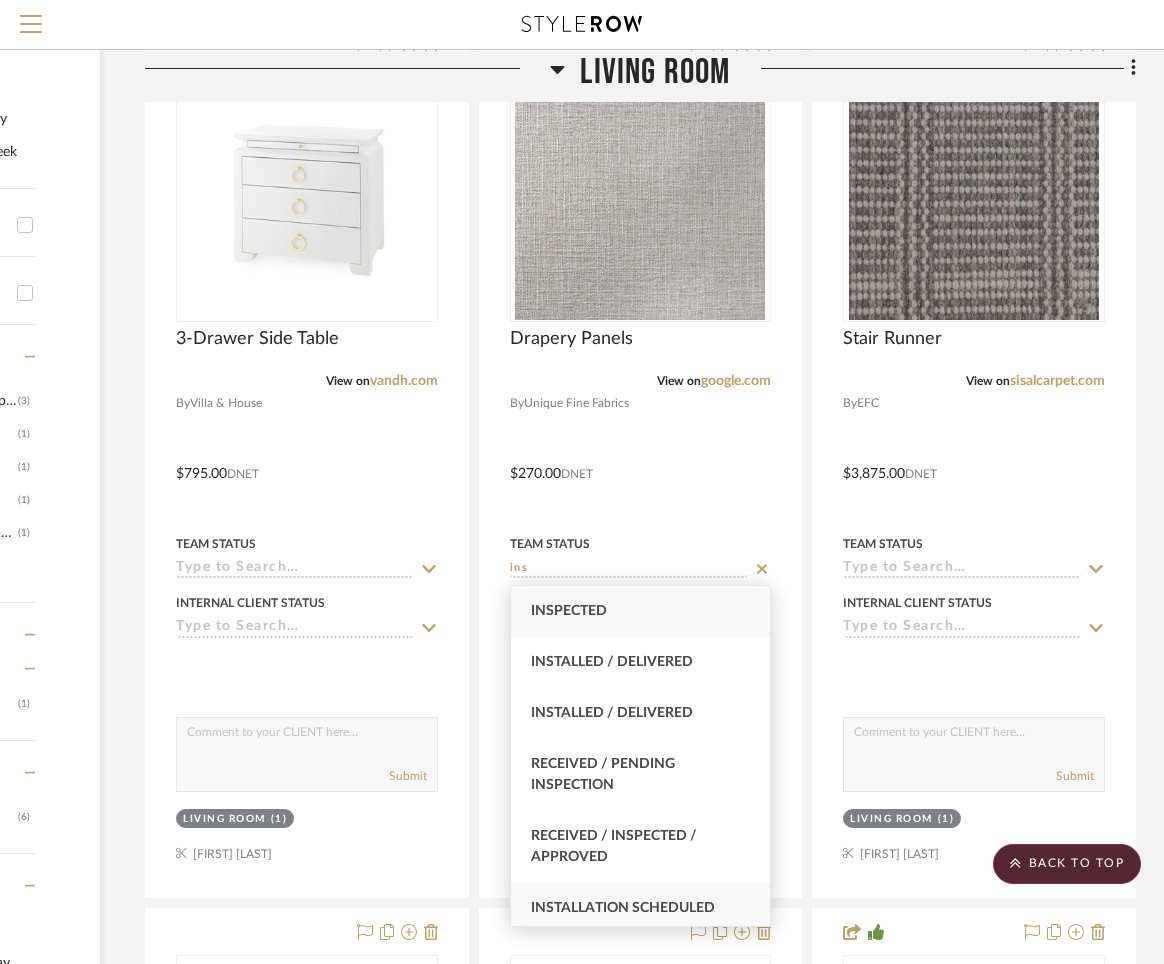 type on "ins" 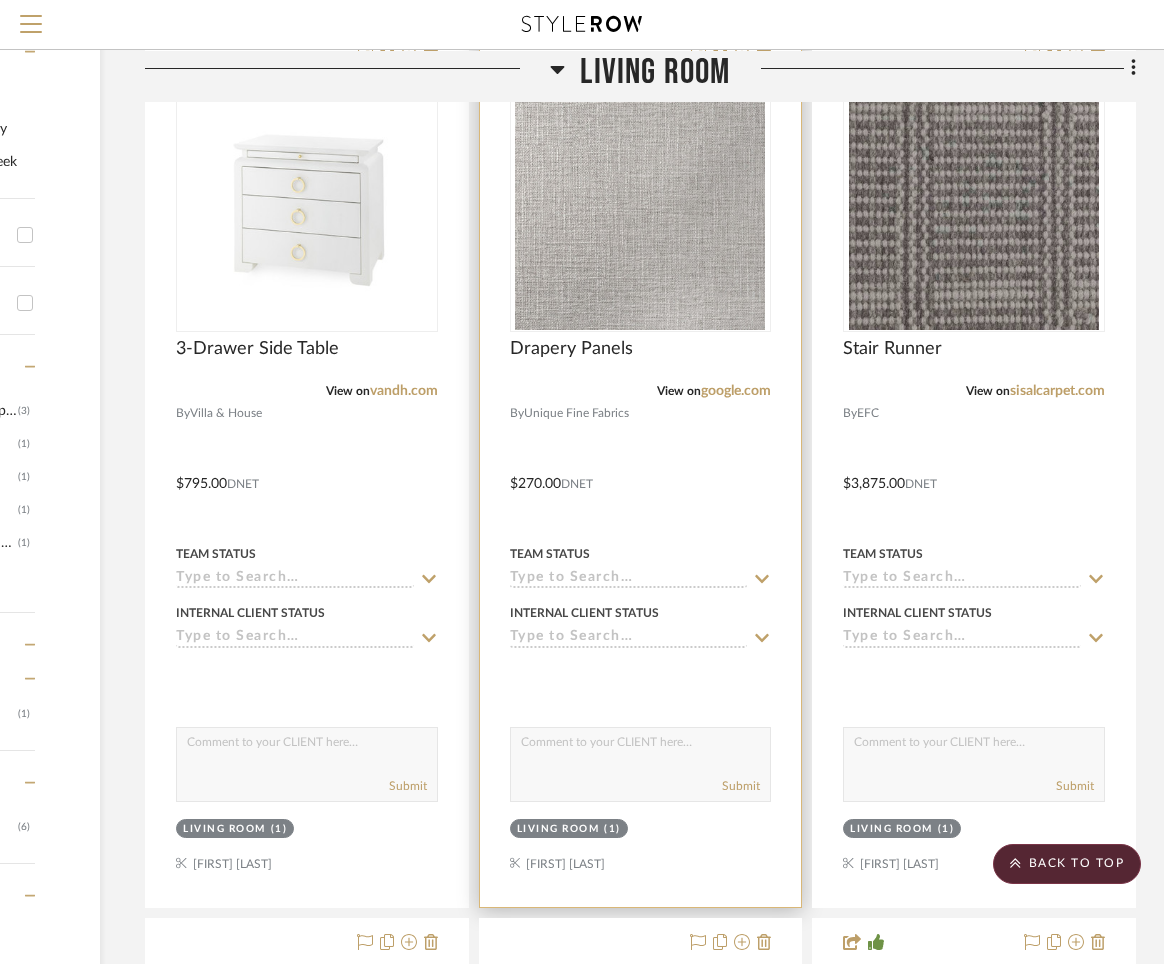 click on "Team Status [DATE]" at bounding box center [641, 565] 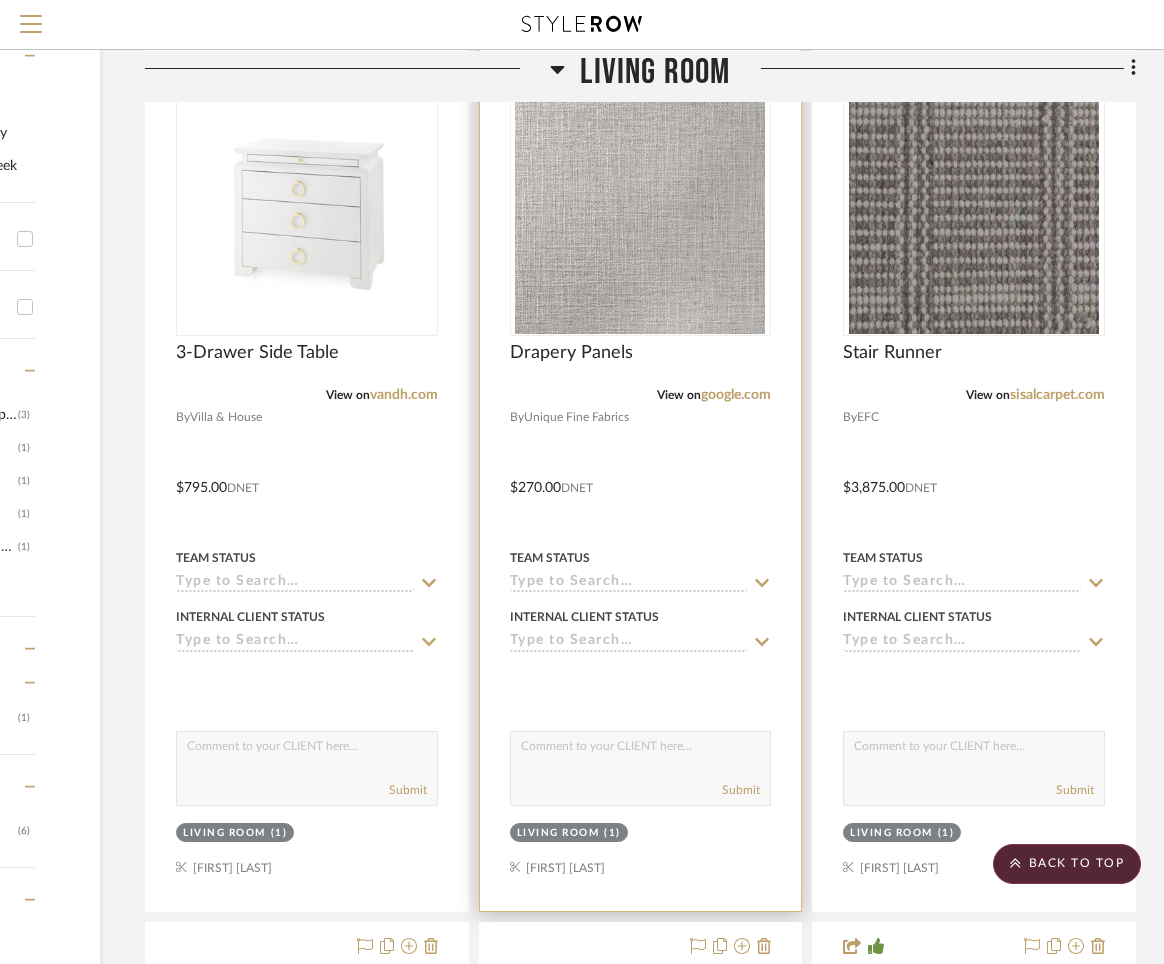 scroll, scrollTop: 418, scrollLeft: 276, axis: both 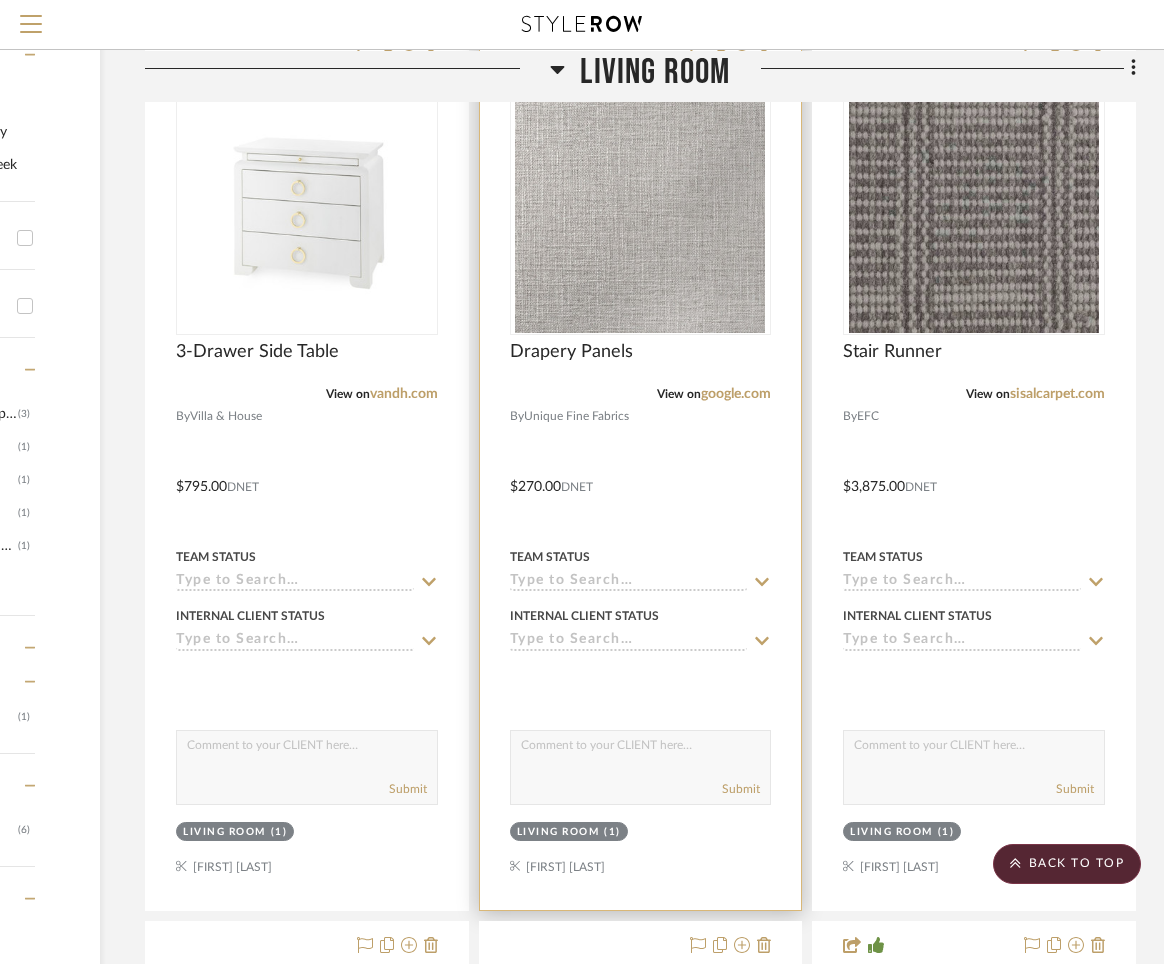 click 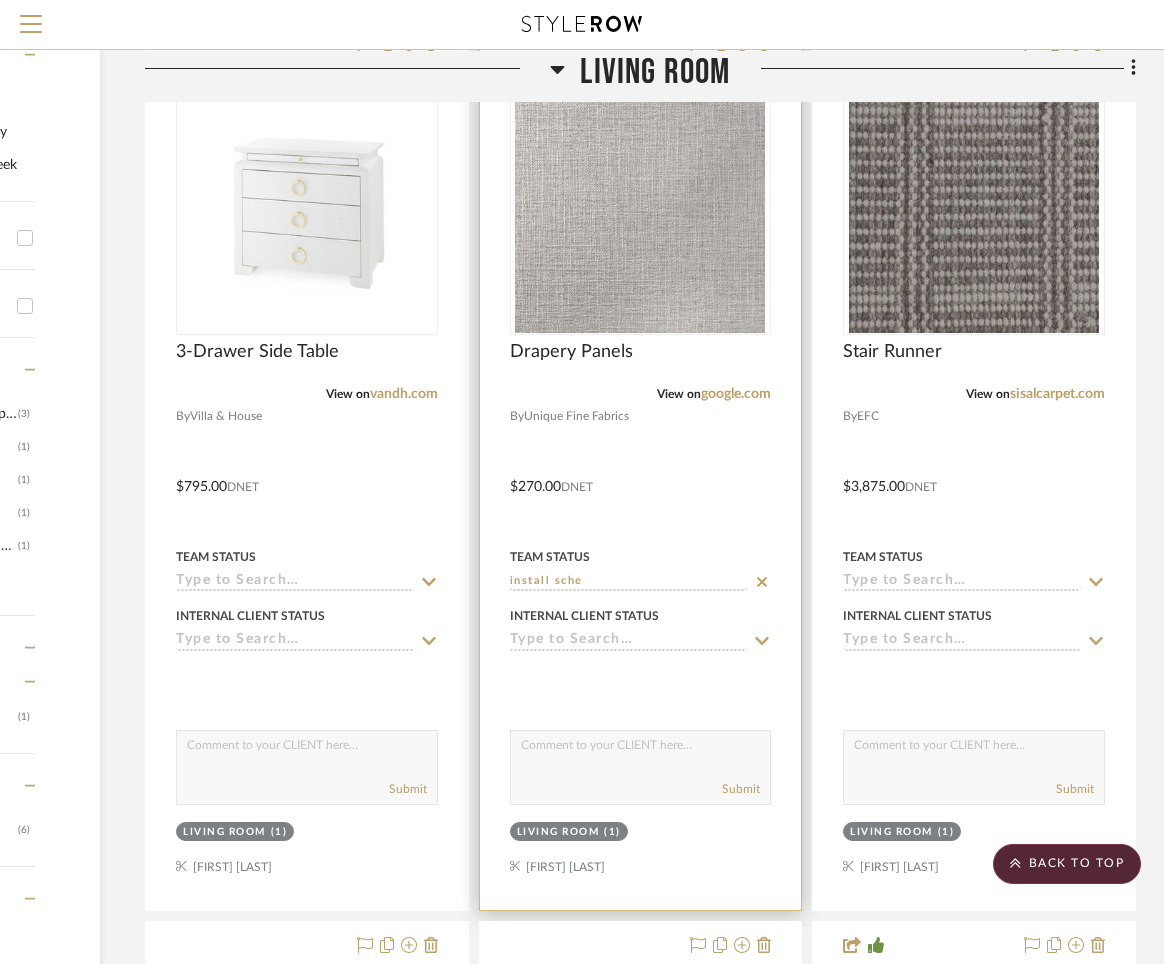 type on "install sche" 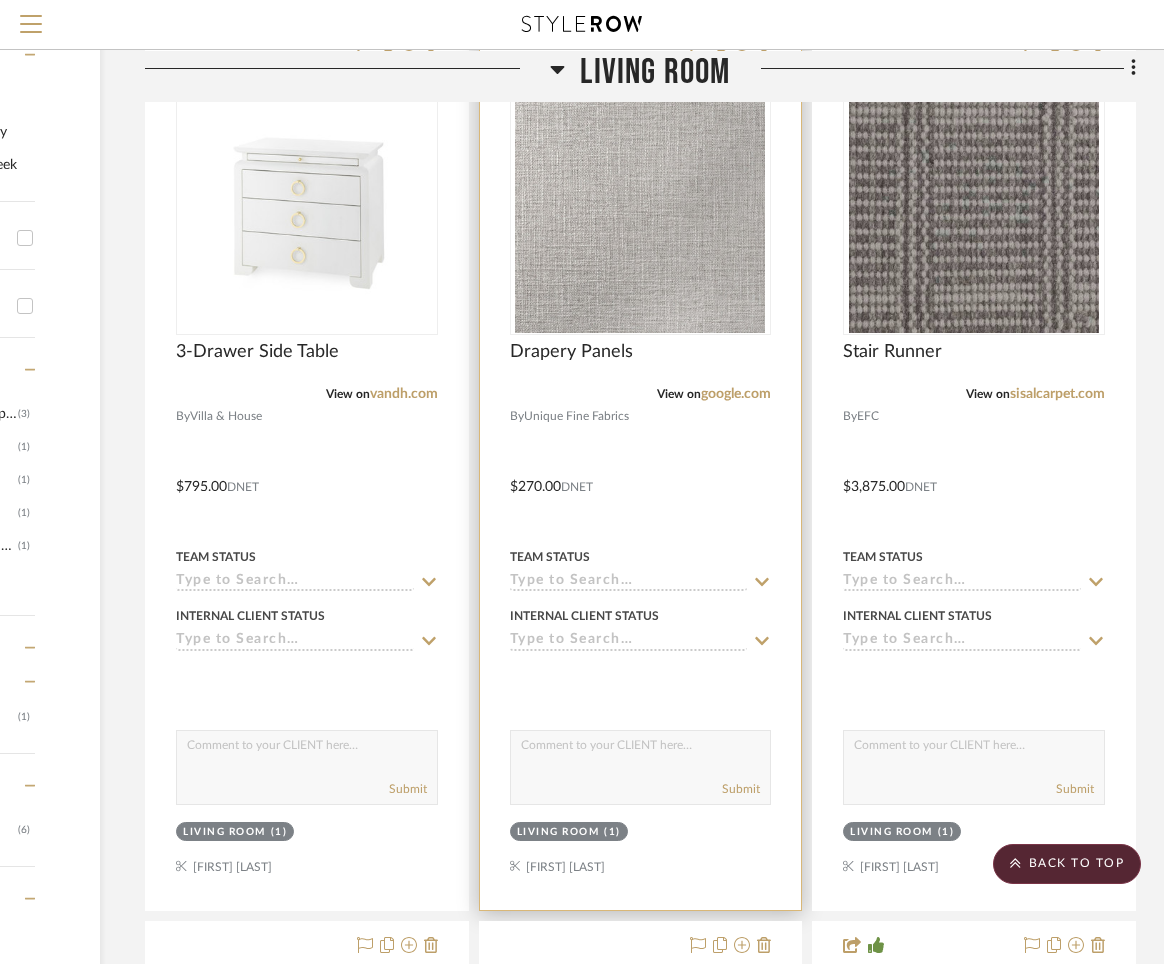 click 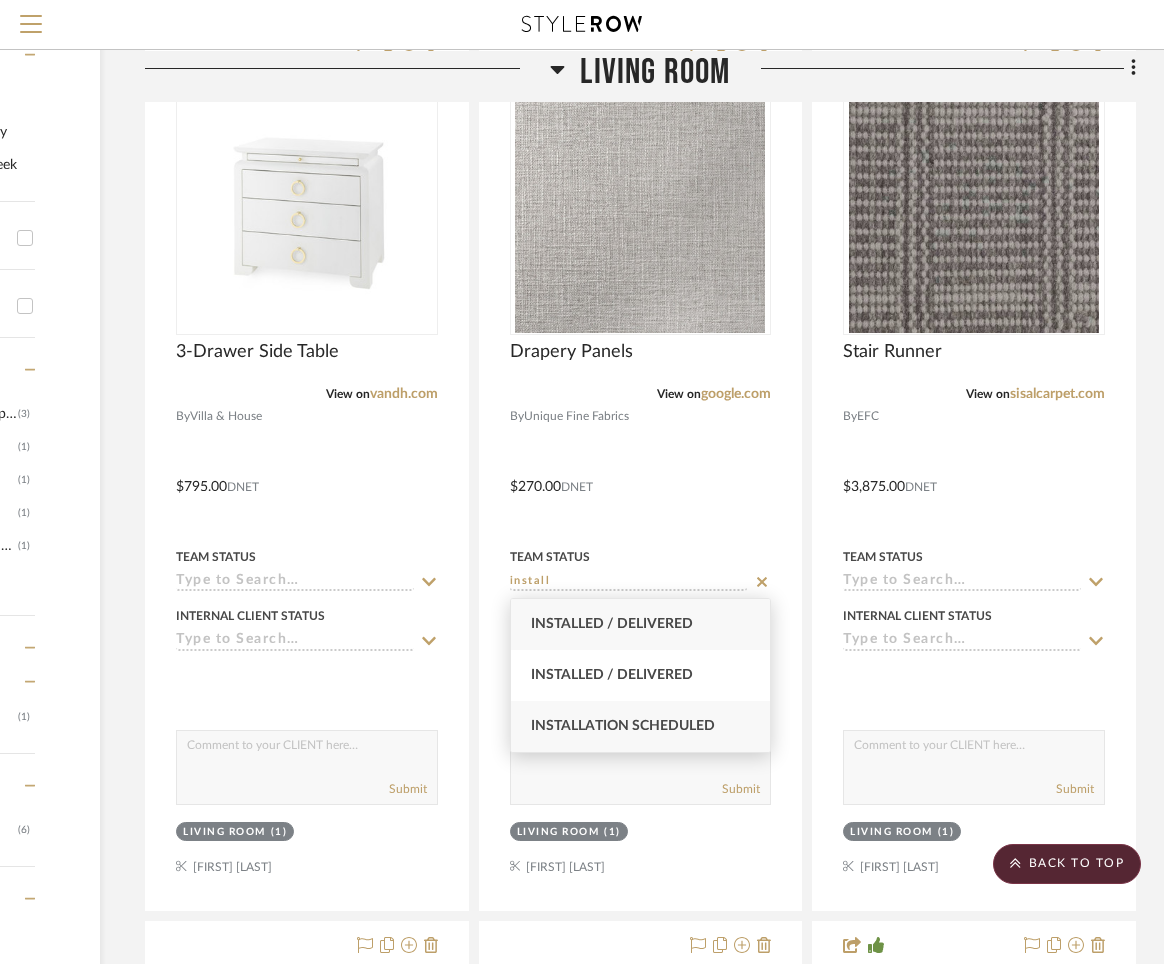 click on "Installation Scheduled" at bounding box center (623, 726) 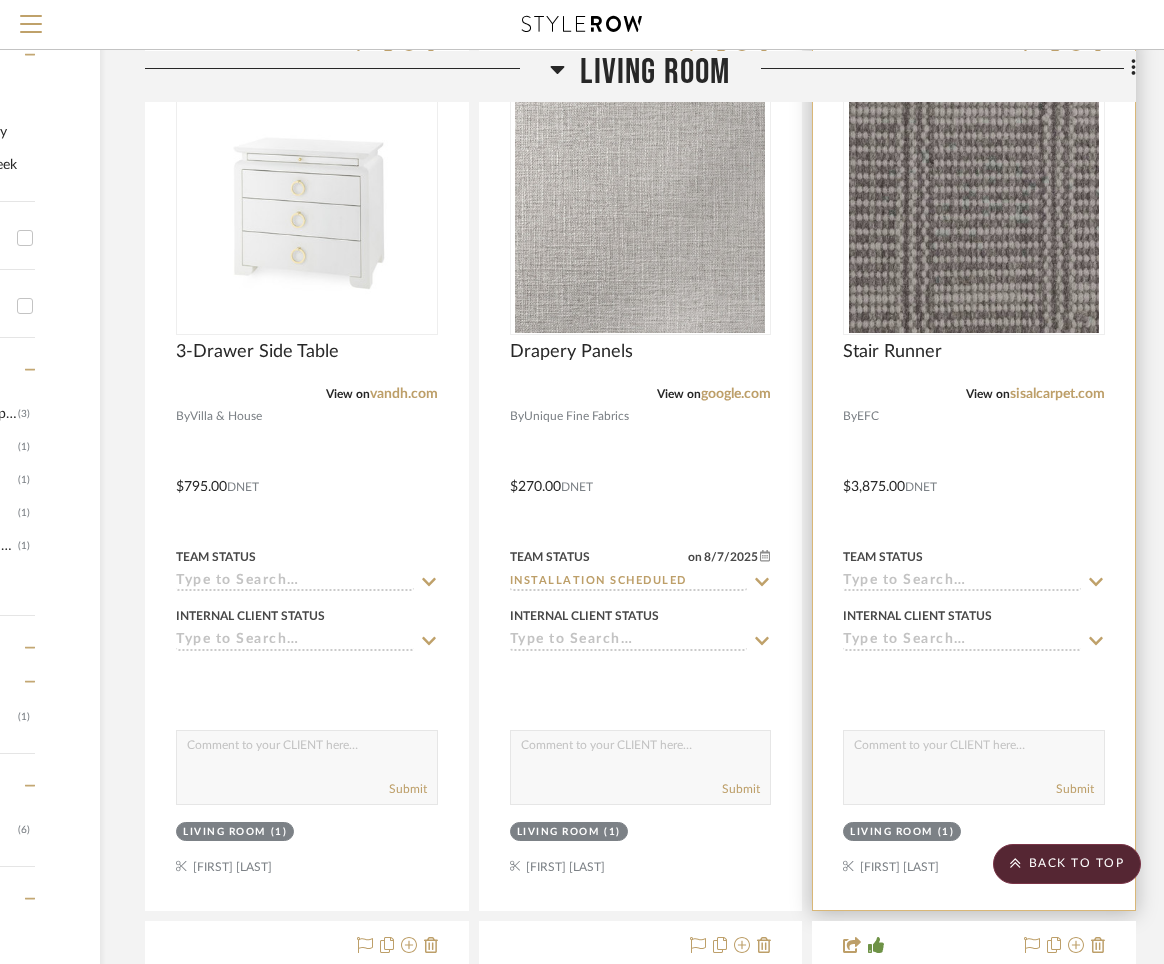 click at bounding box center (974, 472) 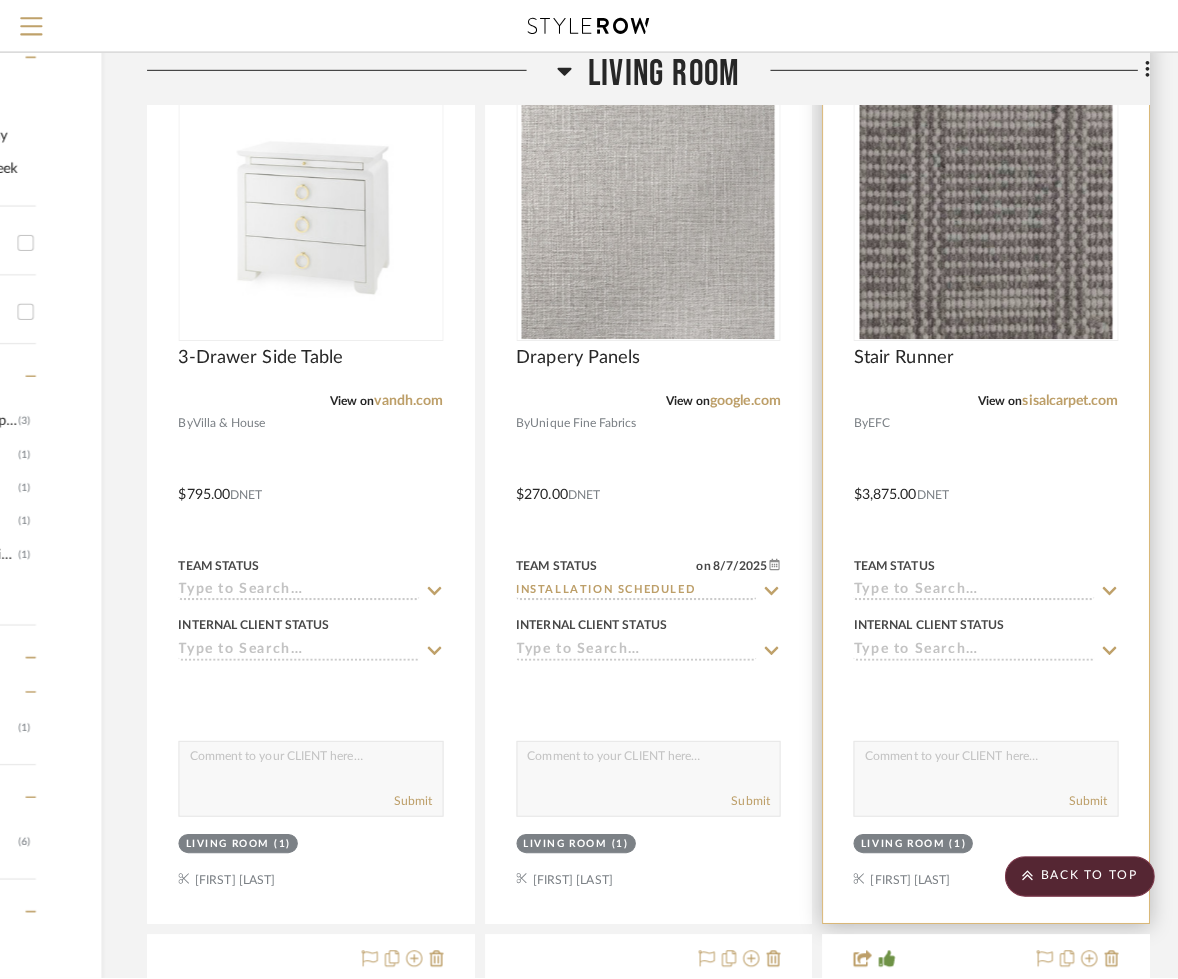 scroll, scrollTop: 0, scrollLeft: 0, axis: both 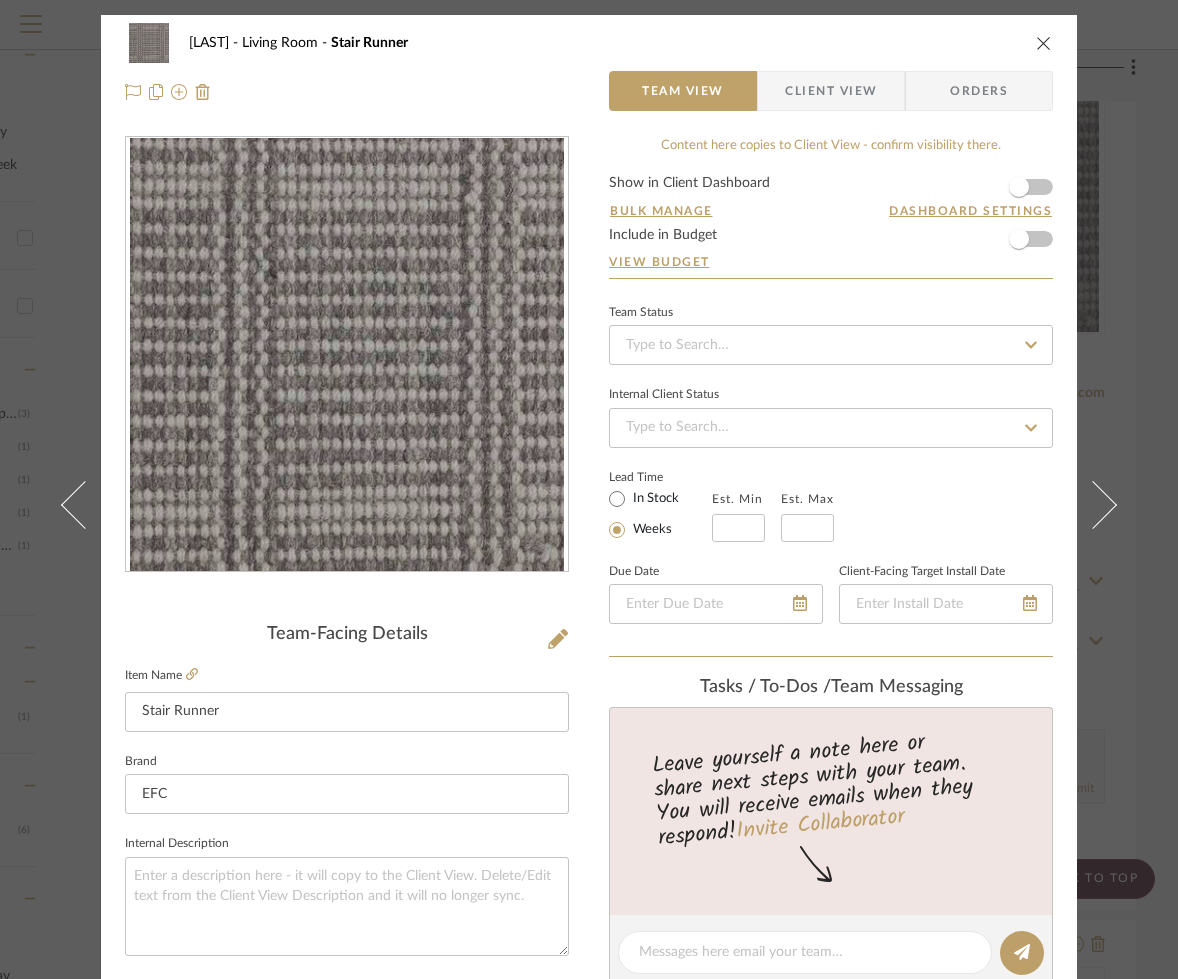 click 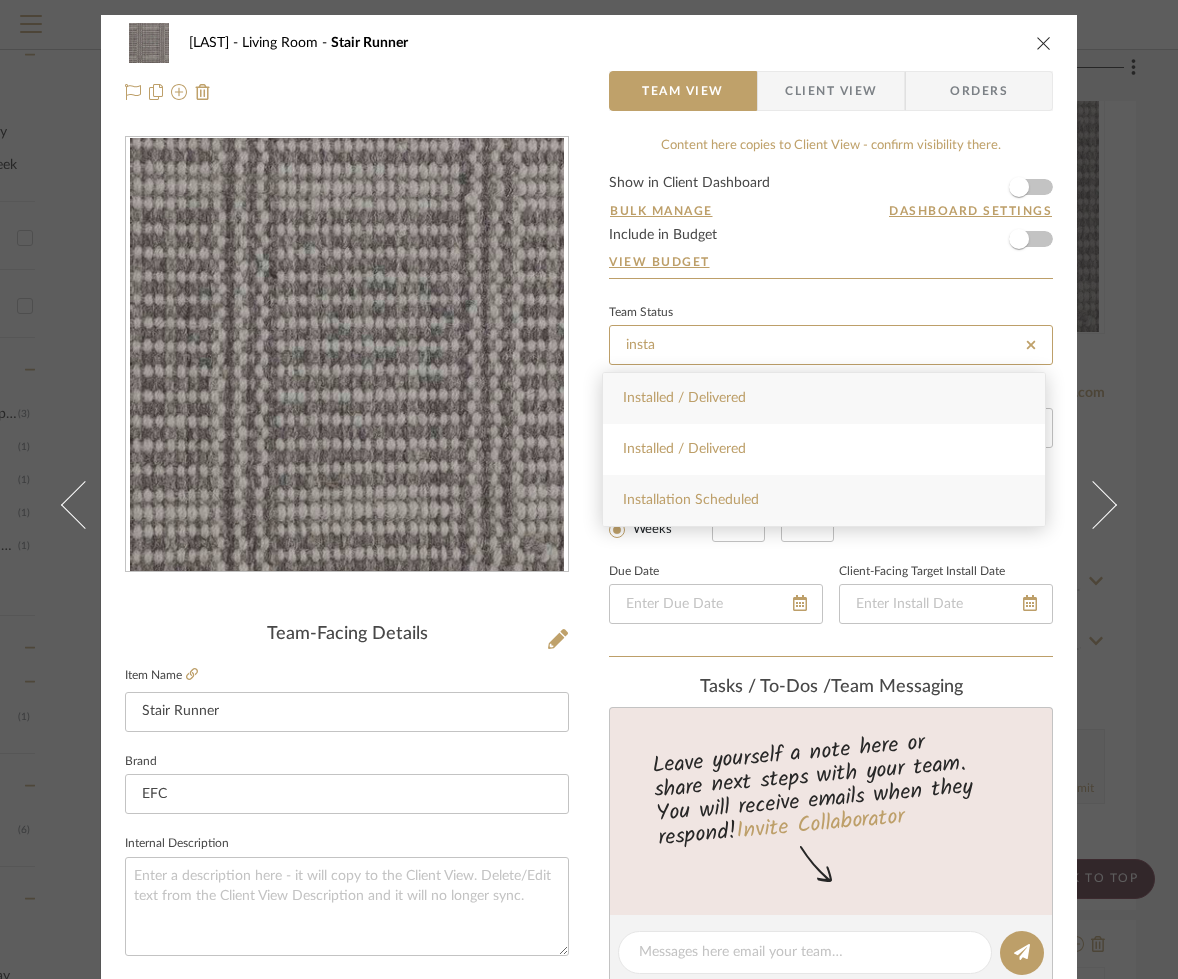 type on "insta" 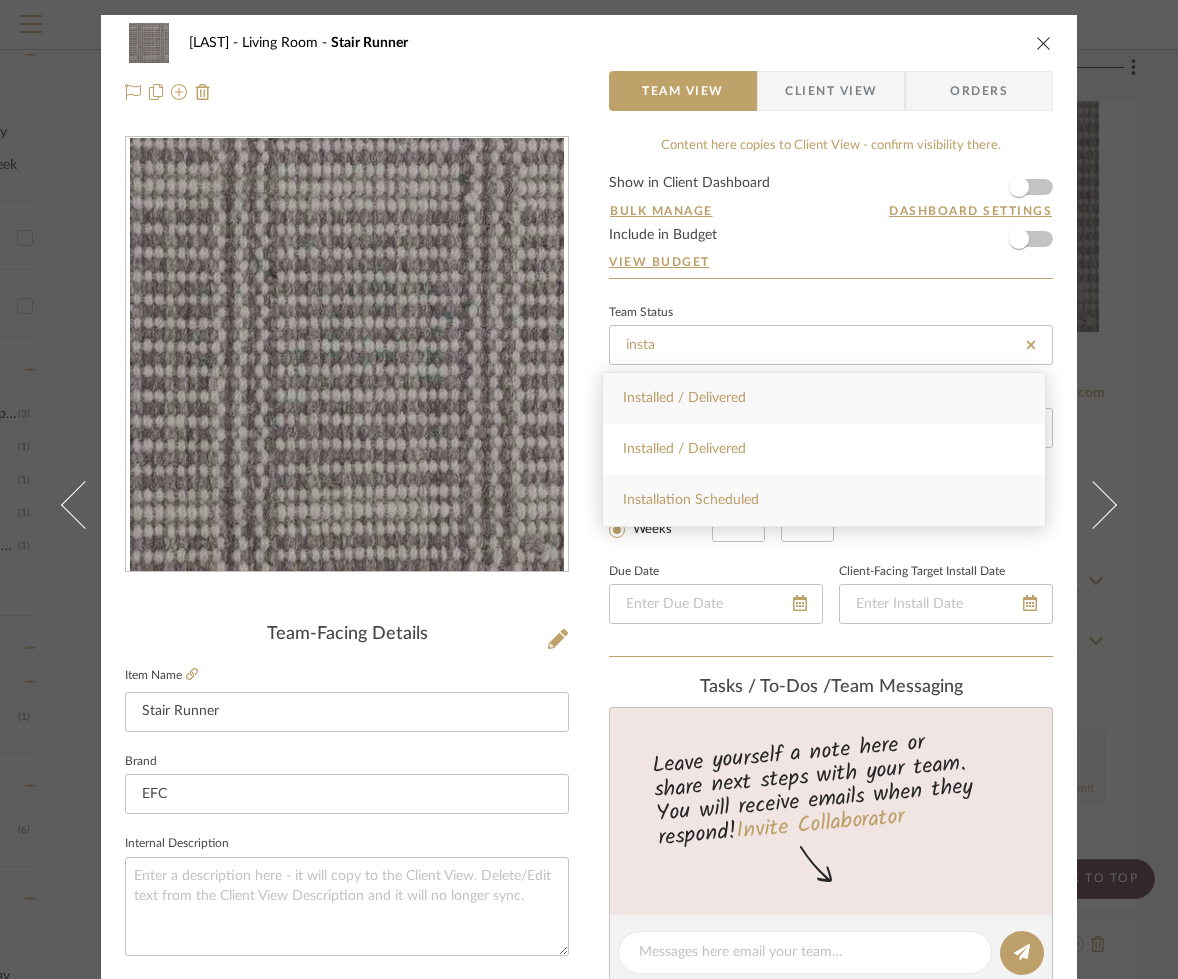 click on "Installation Scheduled" at bounding box center (691, 500) 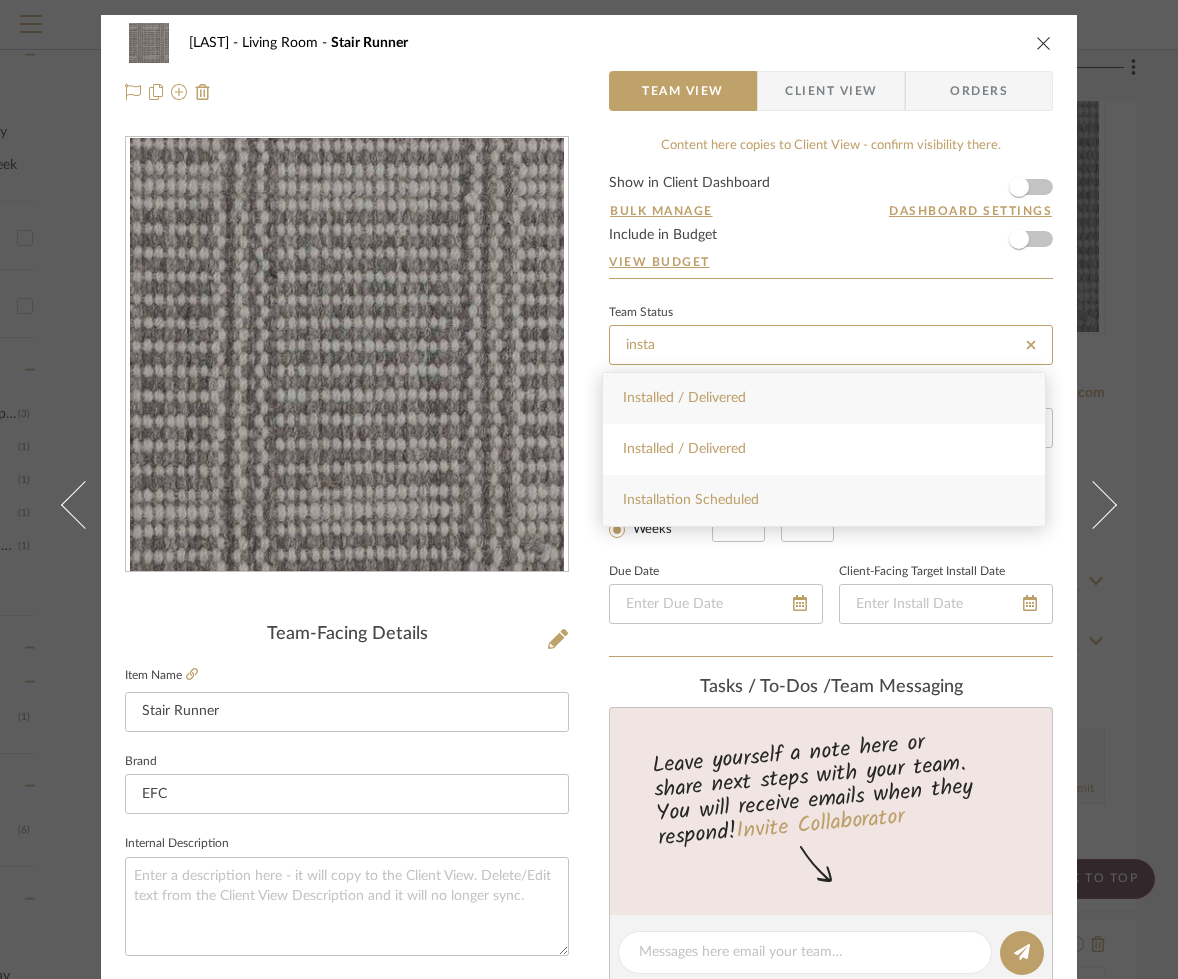 type on "8/7/2025" 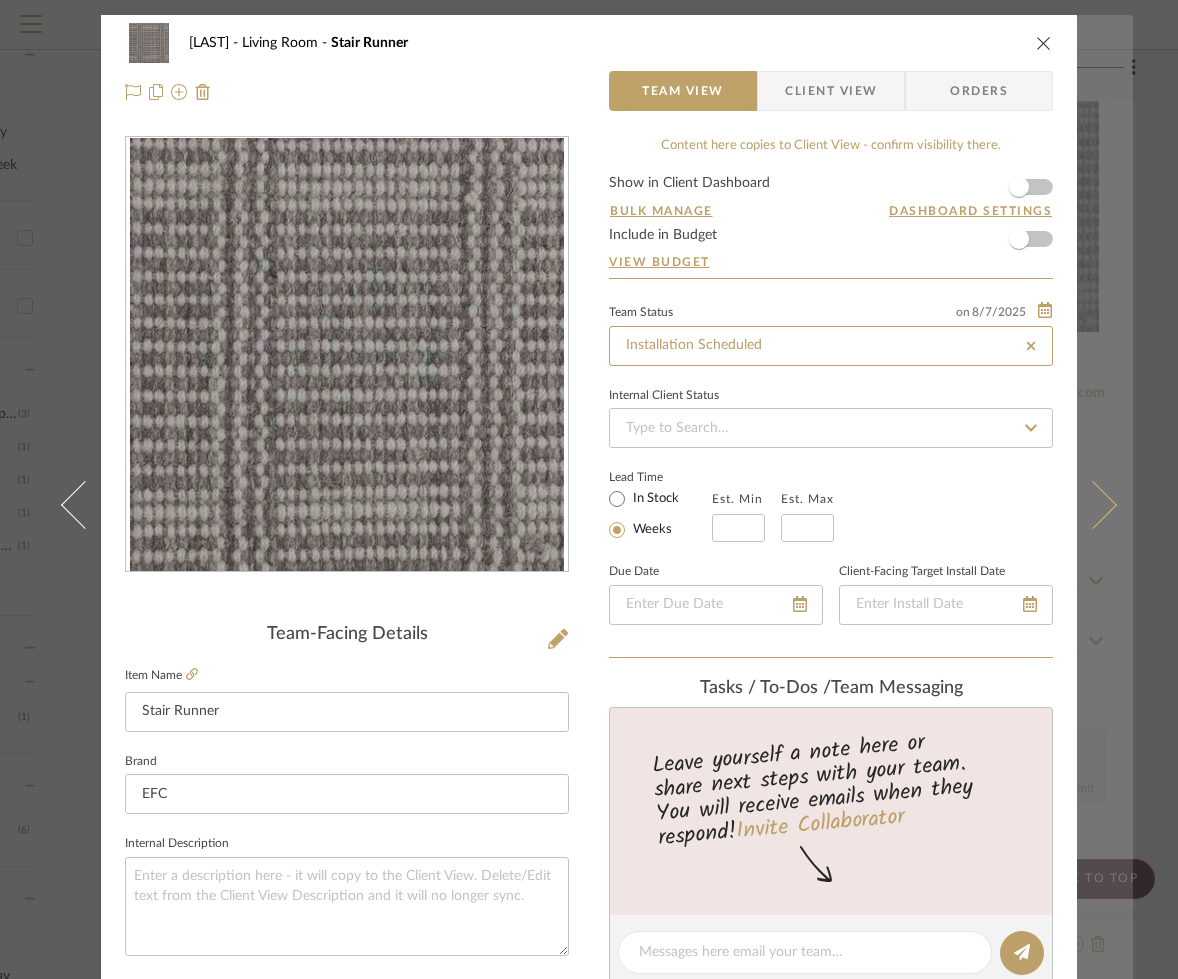type on "8/7/2025" 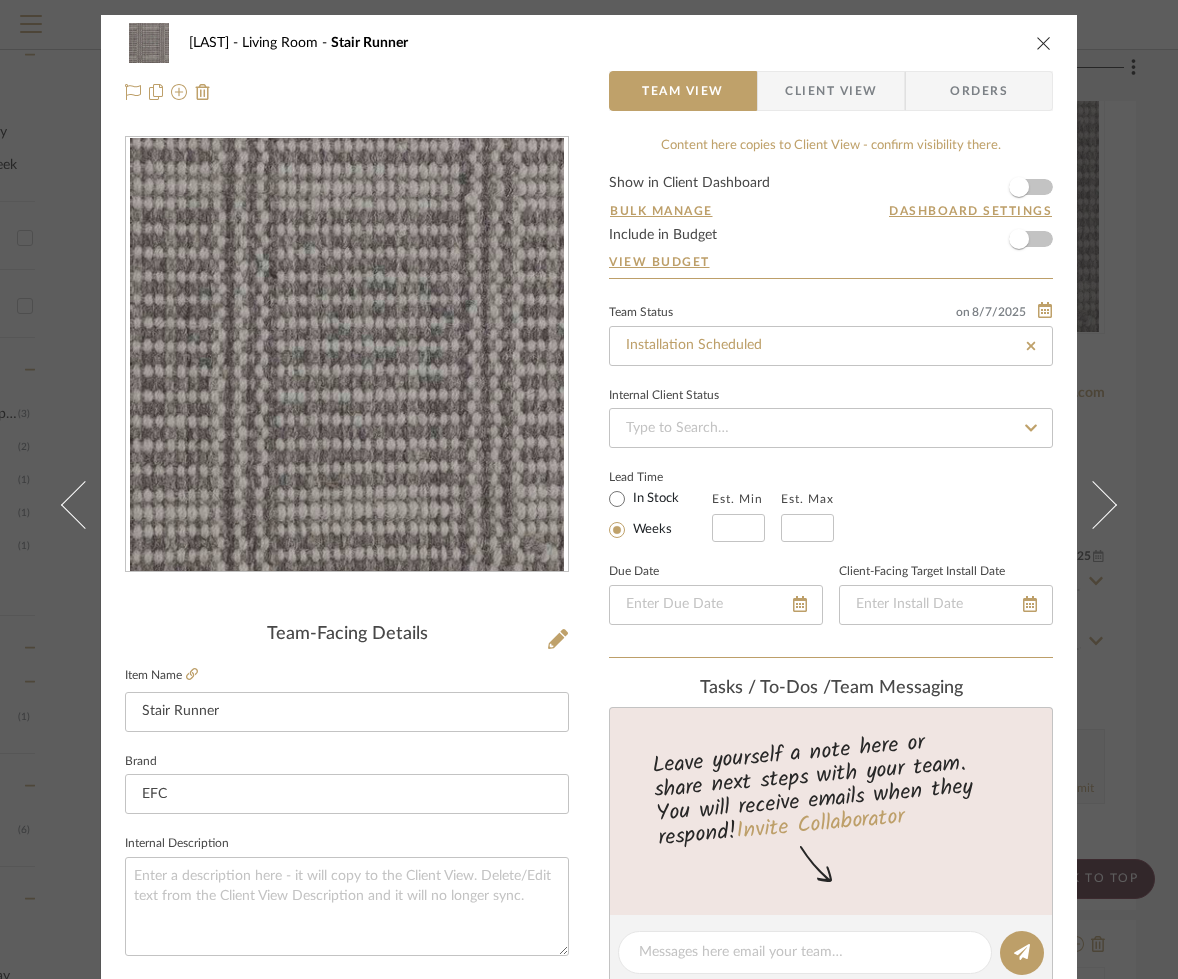 click at bounding box center (1044, 43) 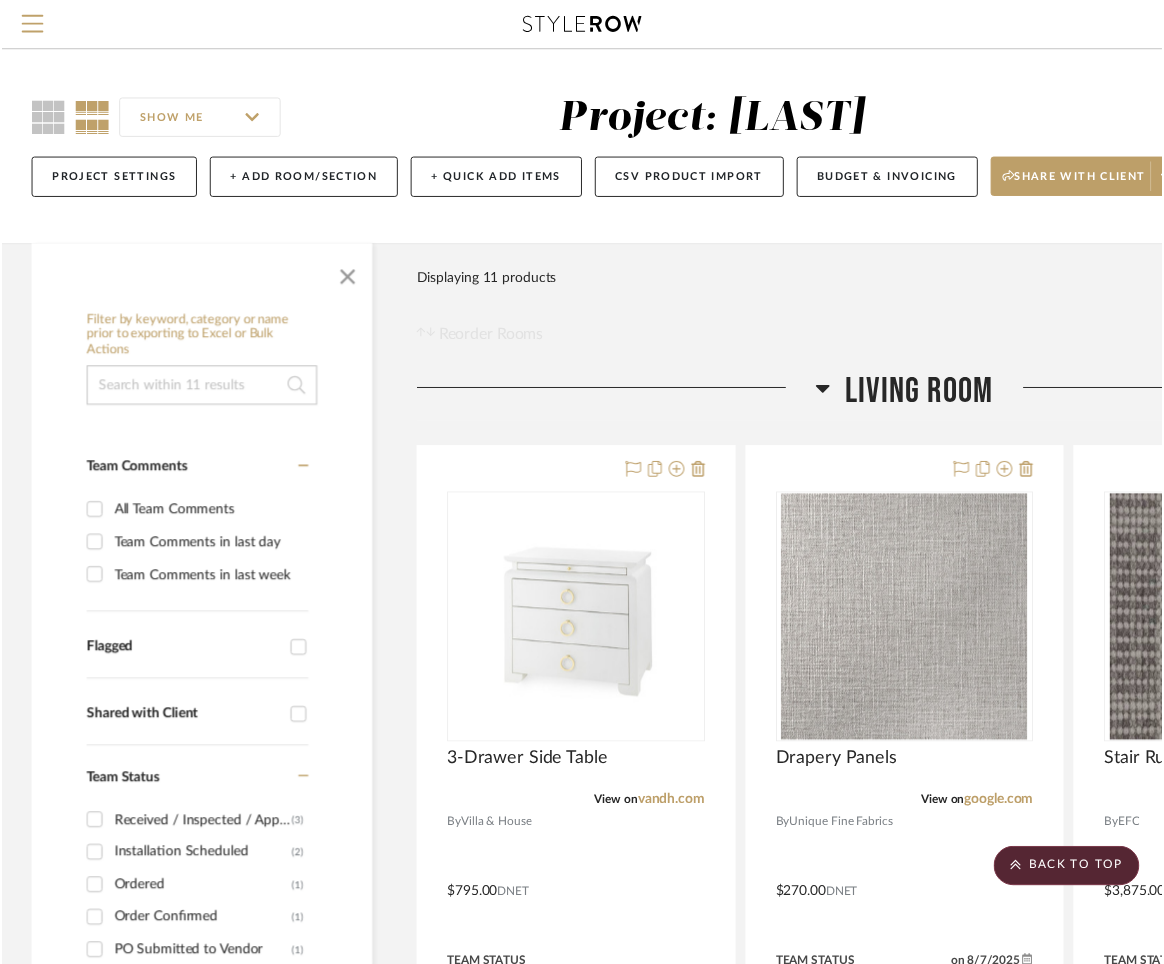 scroll, scrollTop: 418, scrollLeft: 276, axis: both 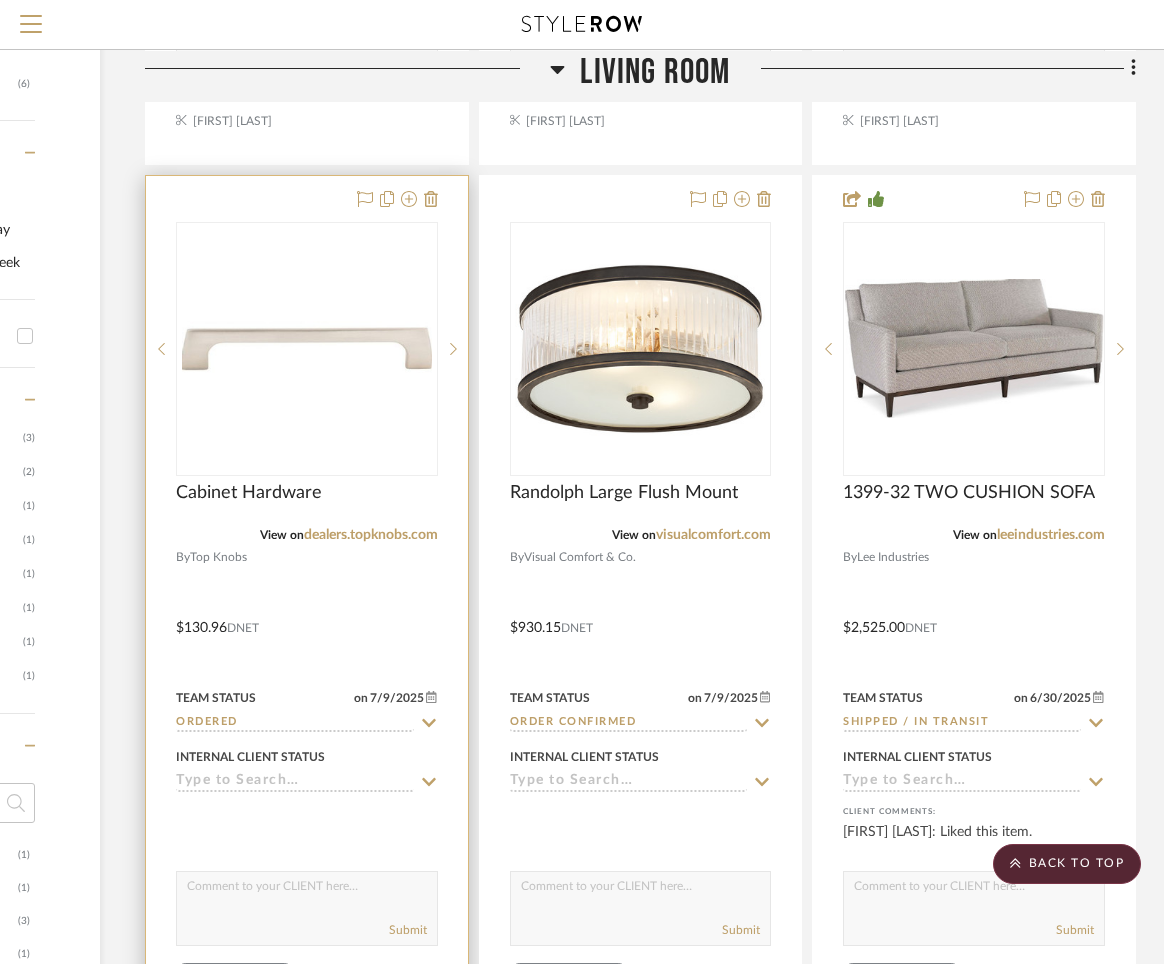 click 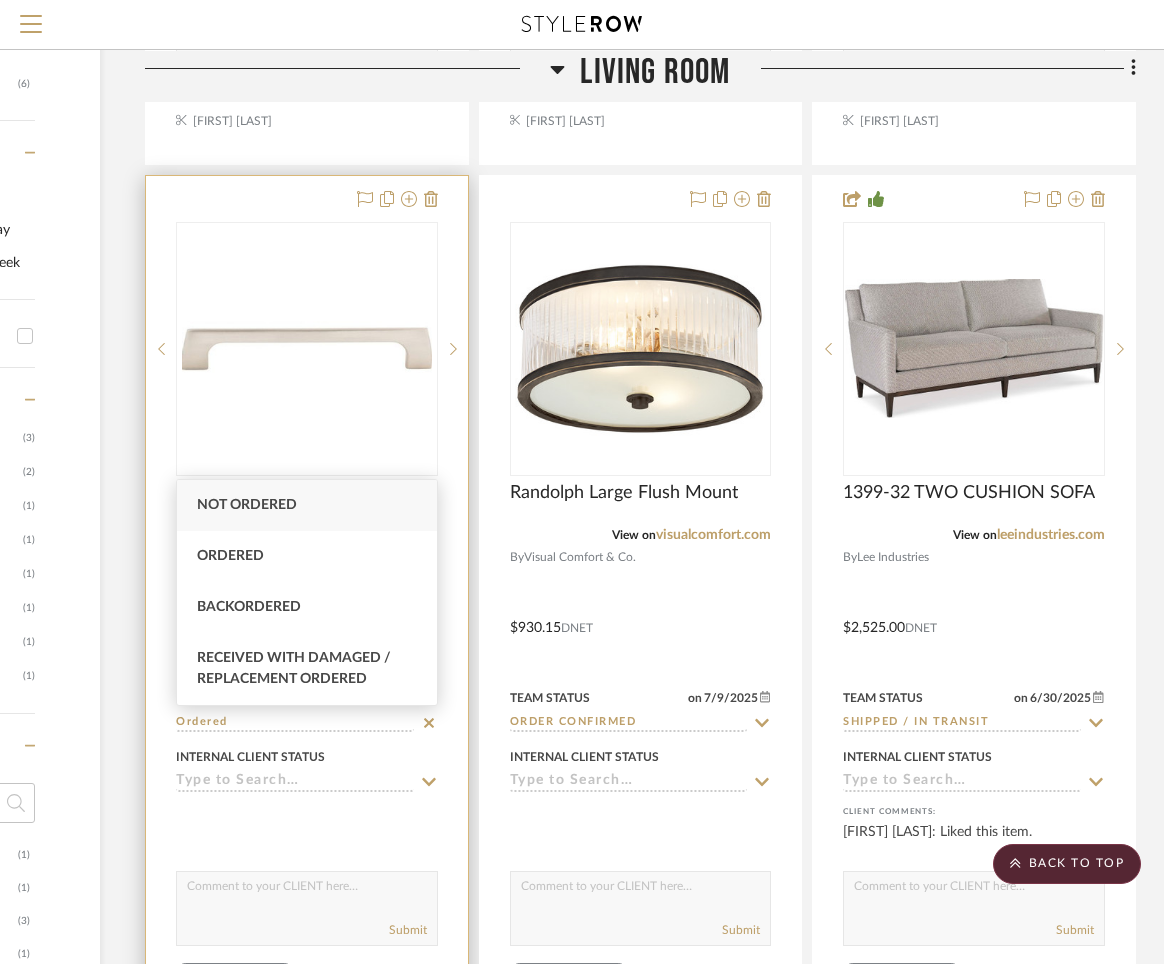 click 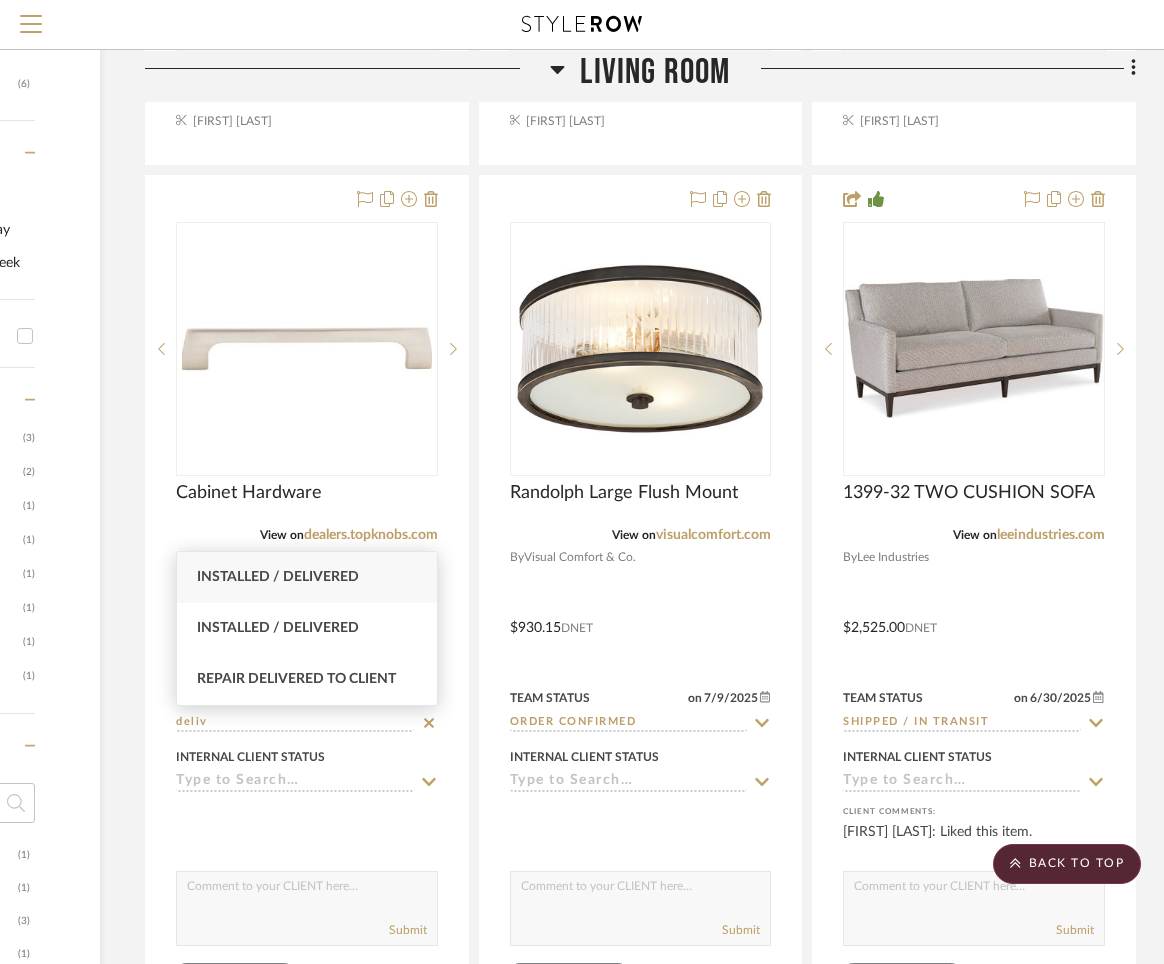 click on "Installed / Delivered" at bounding box center (307, 577) 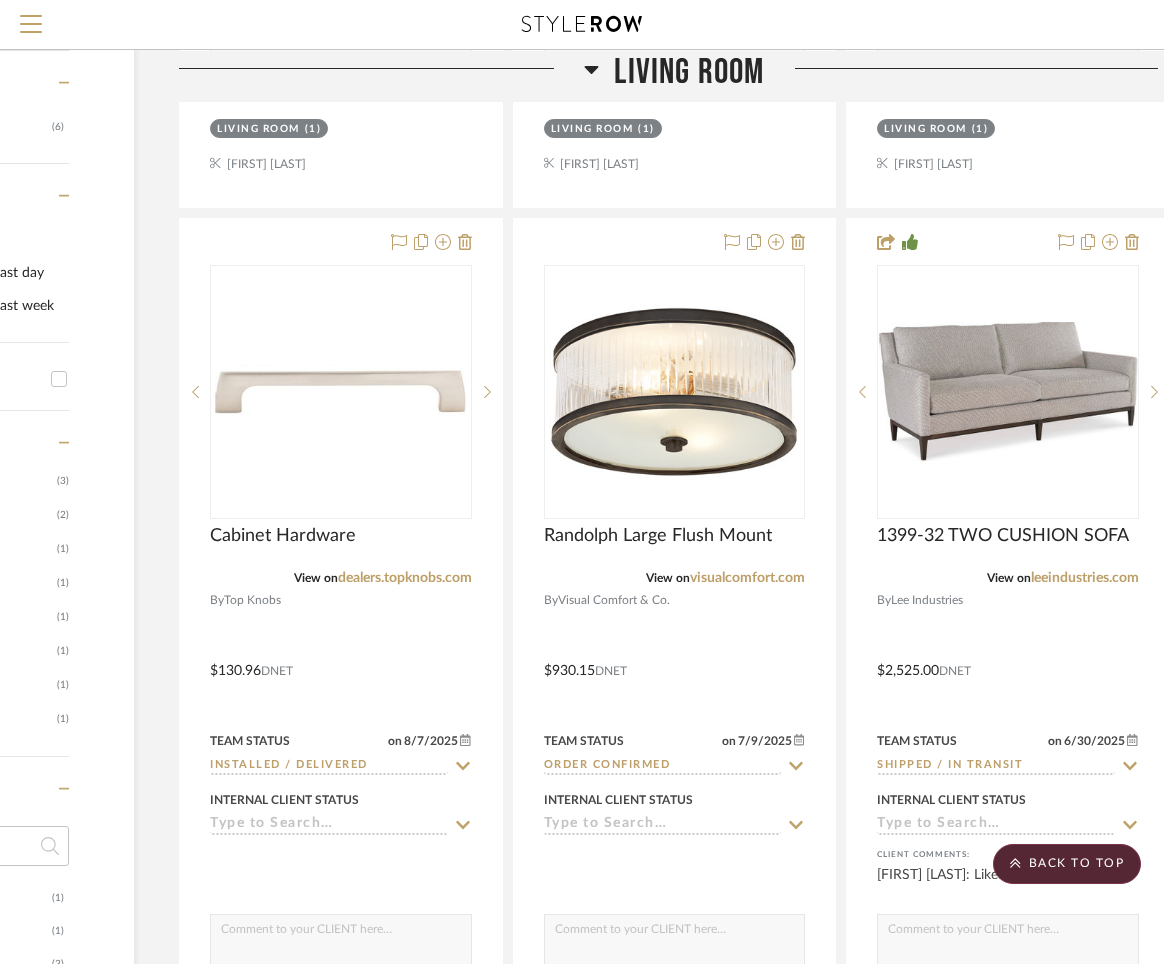scroll, scrollTop: 1119, scrollLeft: 242, axis: both 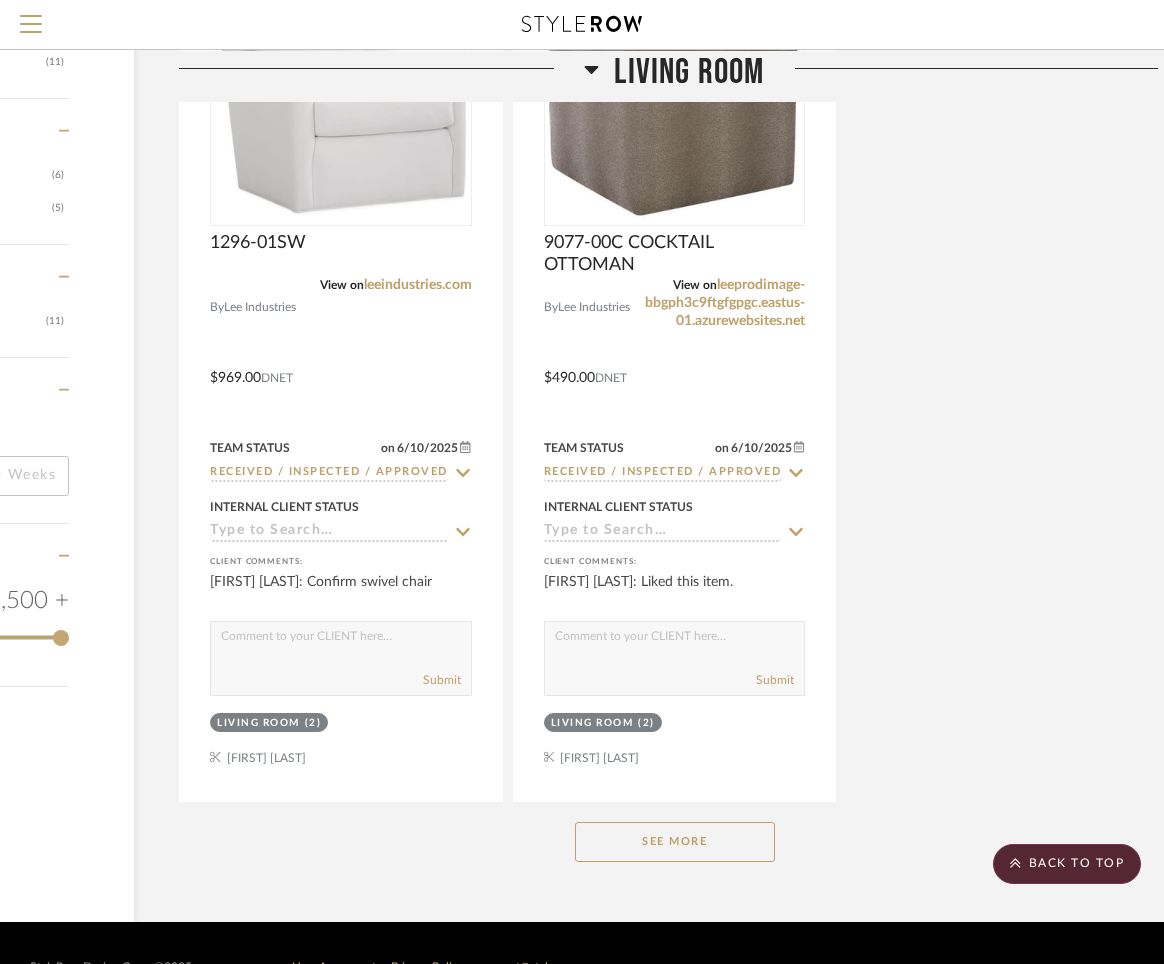drag, startPoint x: 720, startPoint y: 833, endPoint x: 733, endPoint y: 829, distance: 13.601471 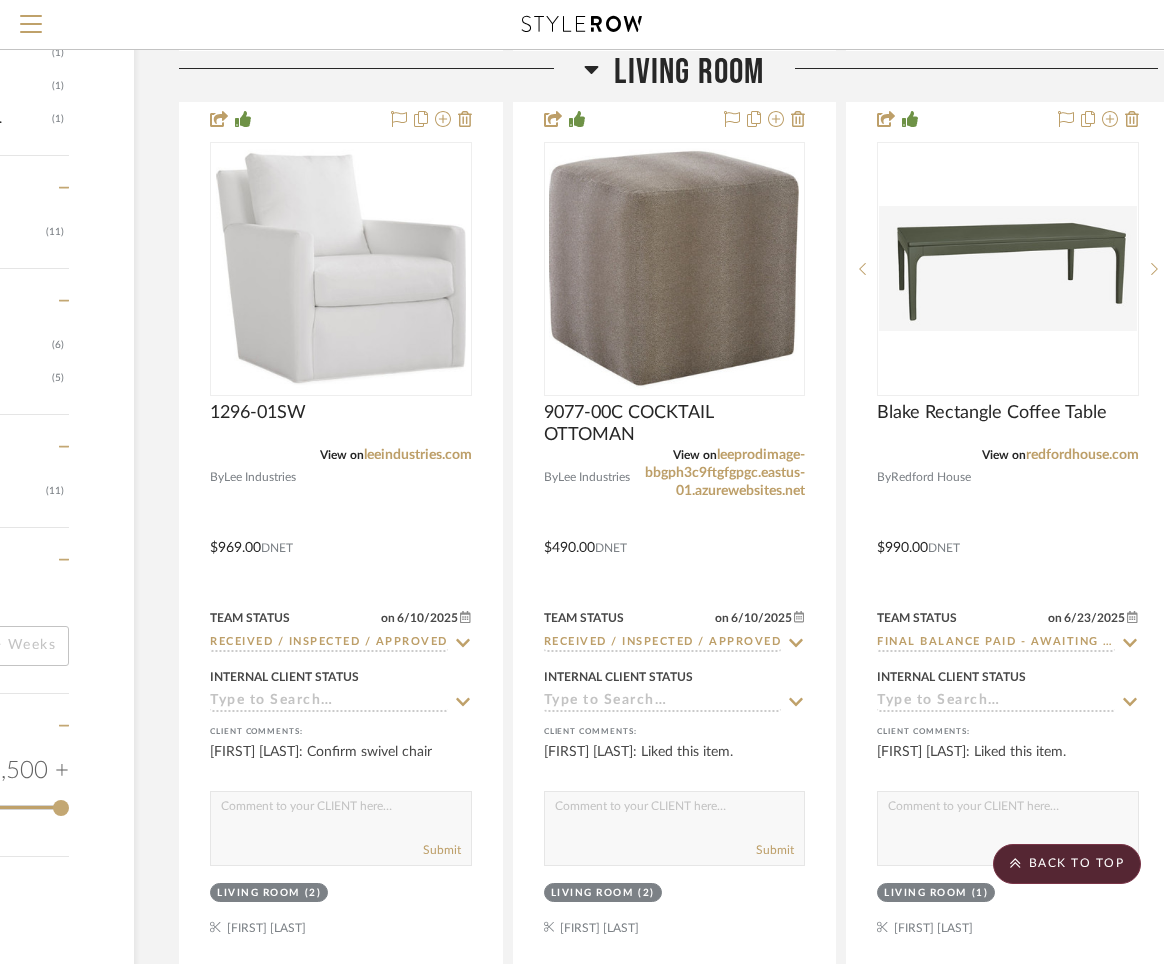 scroll, scrollTop: 2018, scrollLeft: 242, axis: both 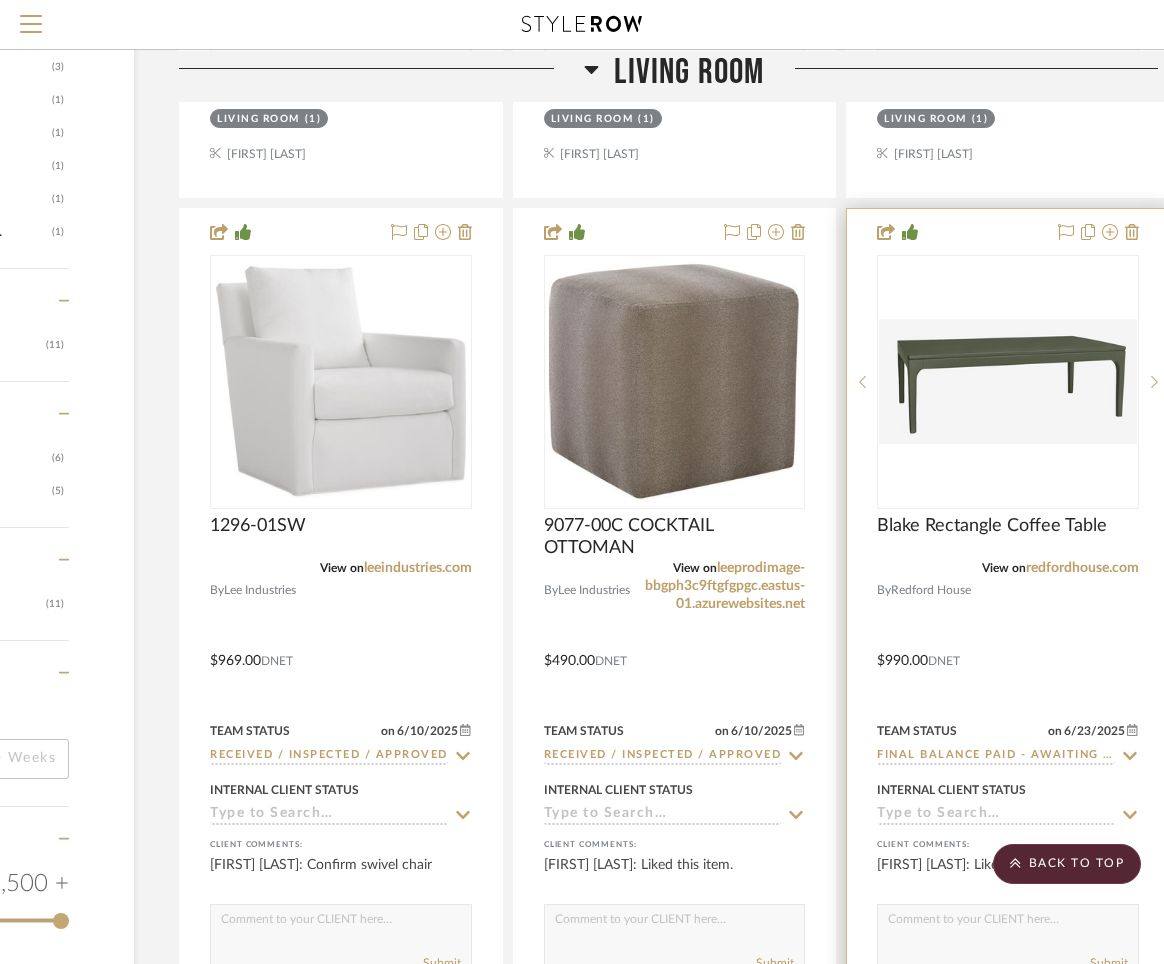 click 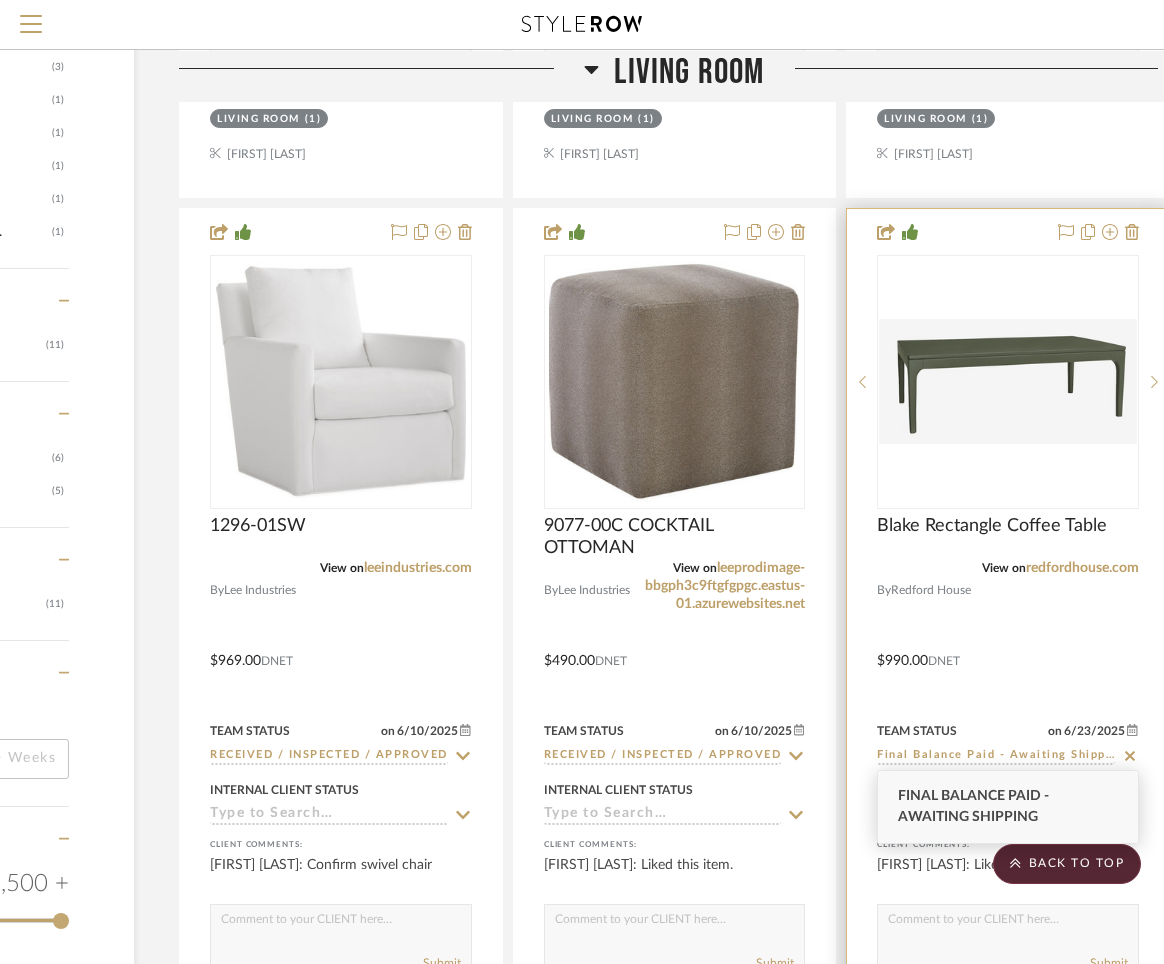 click 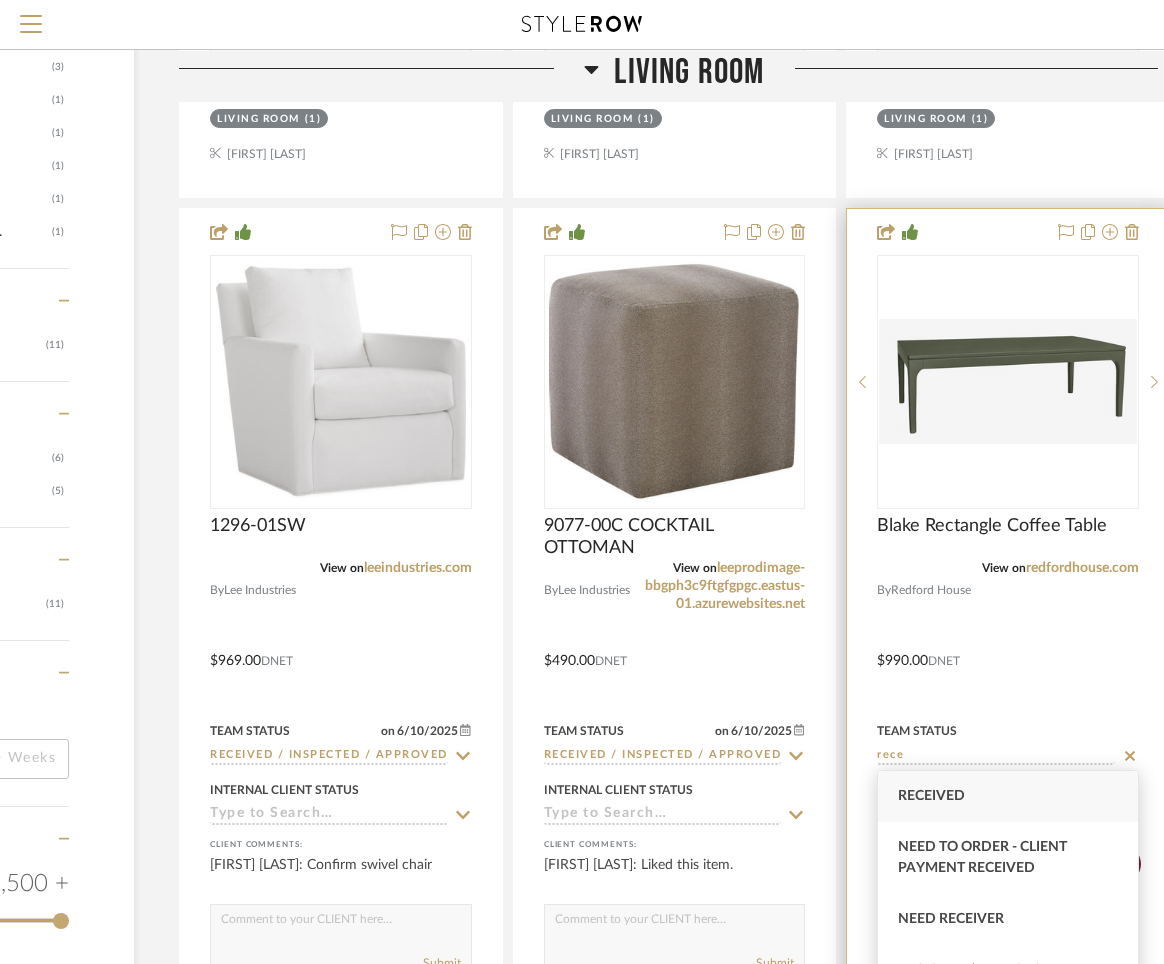 scroll, scrollTop: 2018, scrollLeft: 248, axis: both 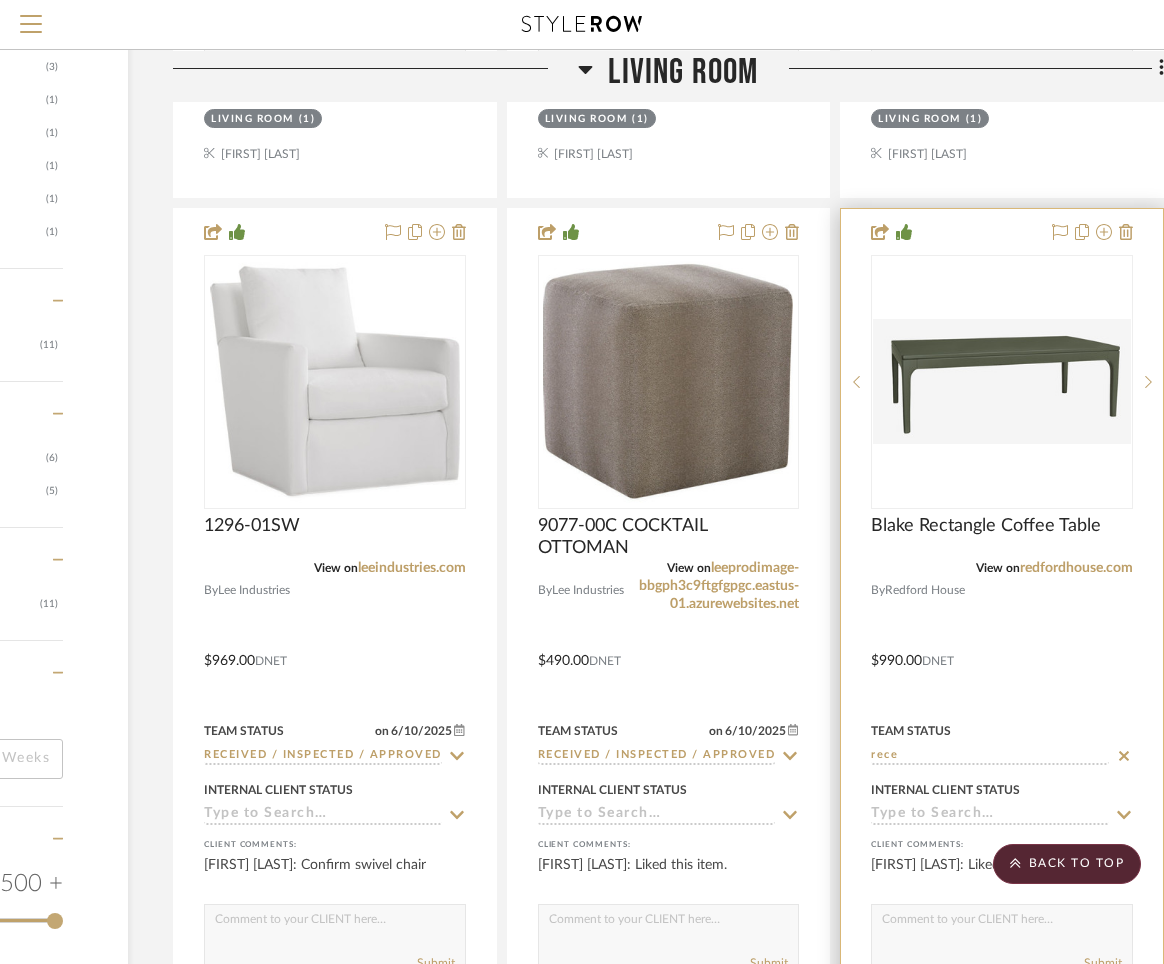 type on "rece" 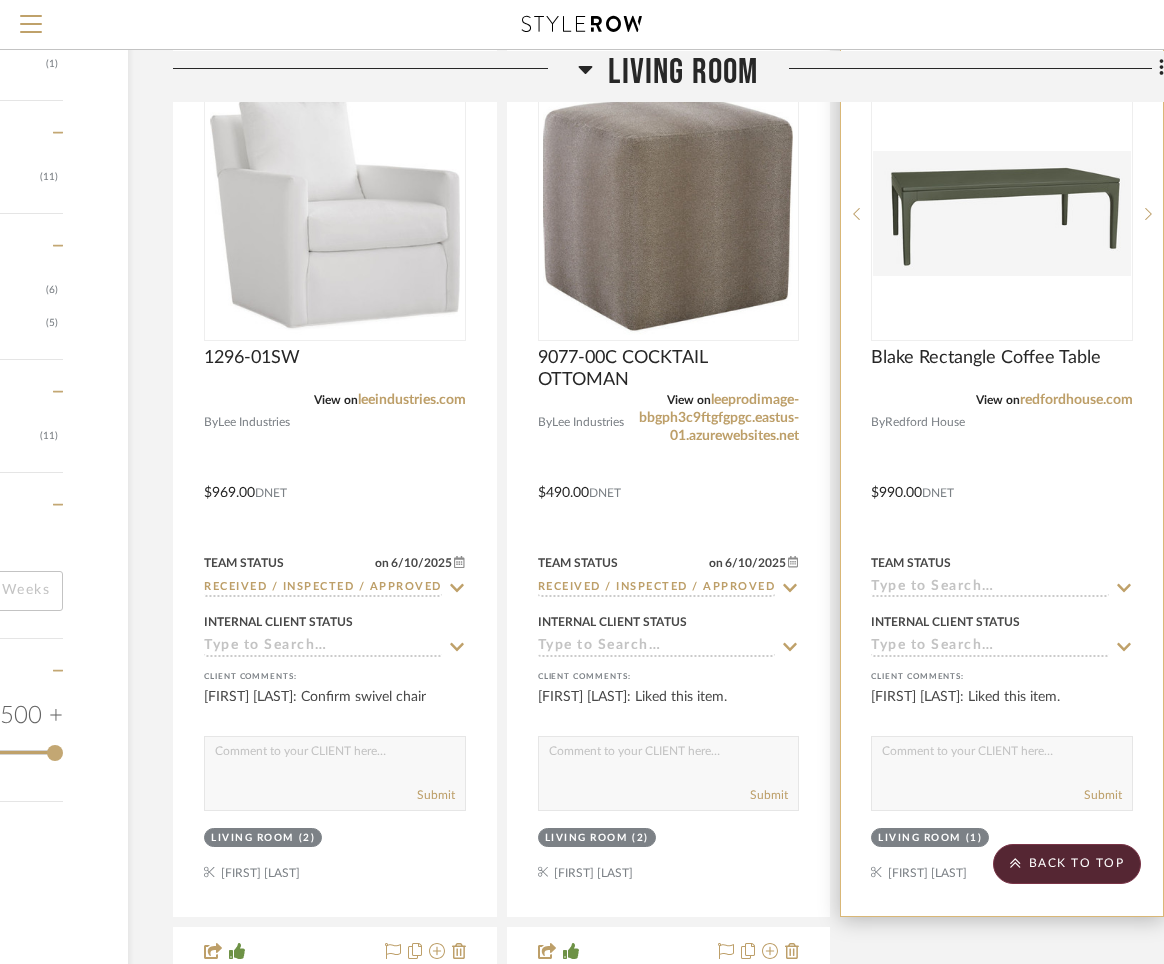 scroll, scrollTop: 2195, scrollLeft: 248, axis: both 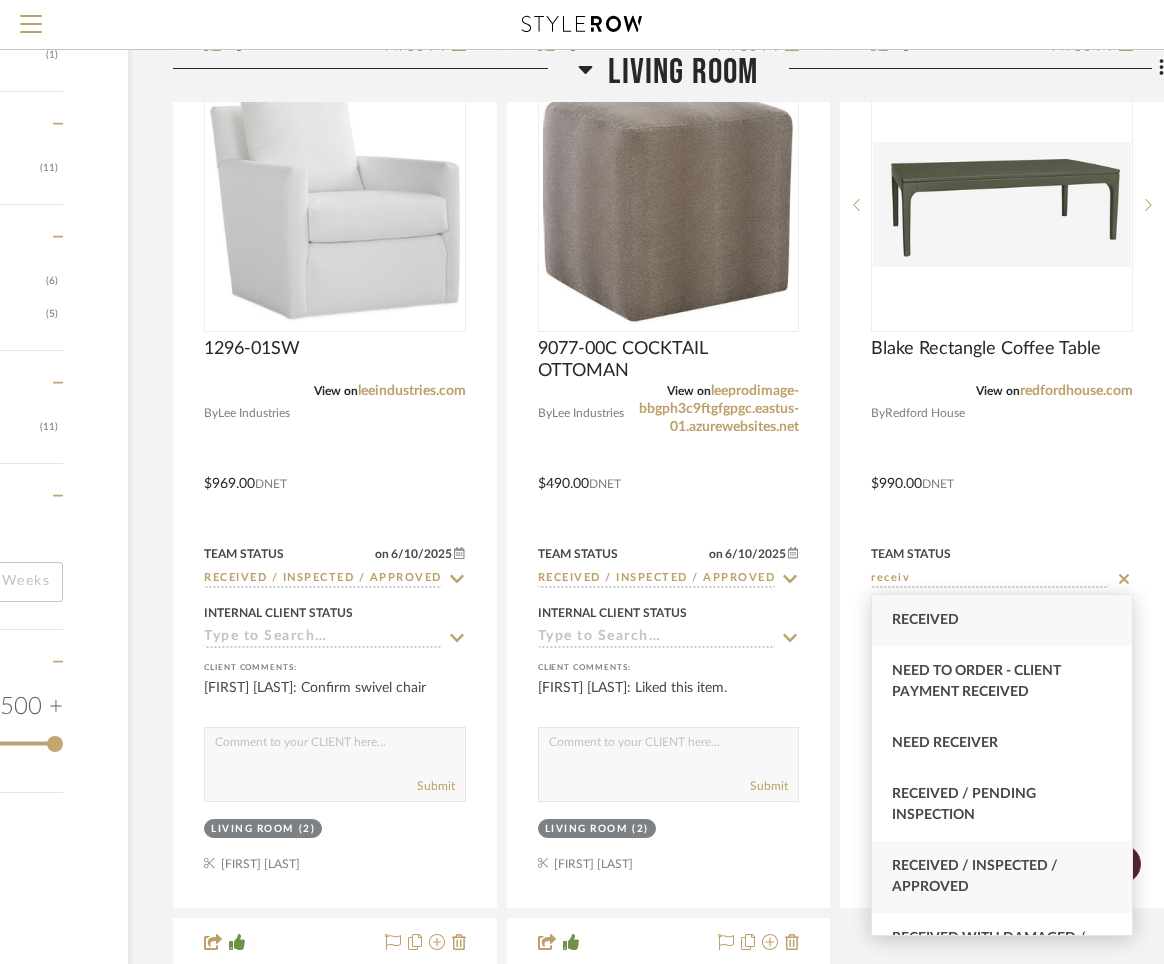 type on "receiv" 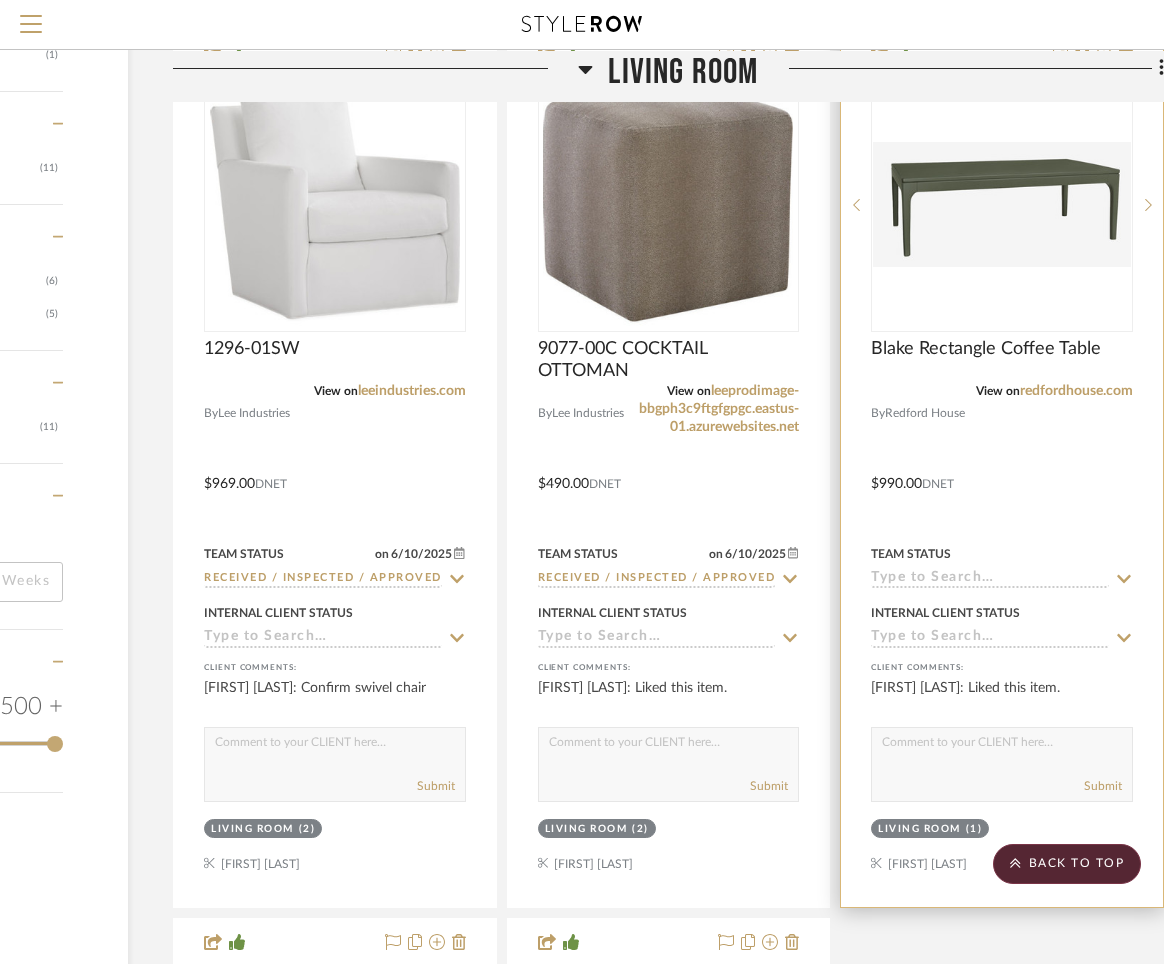 click 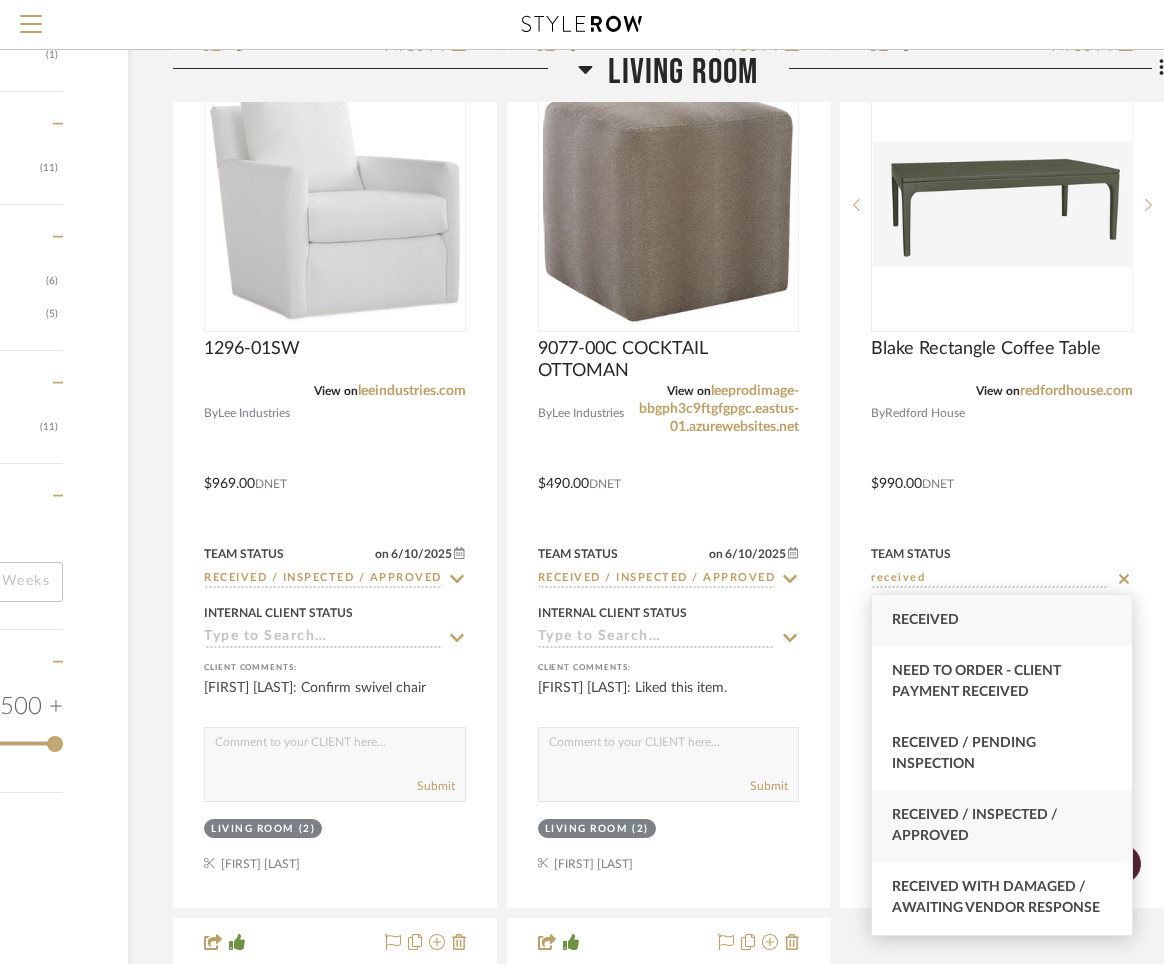 click on "Received / Inspected / Approved" at bounding box center [1002, 826] 